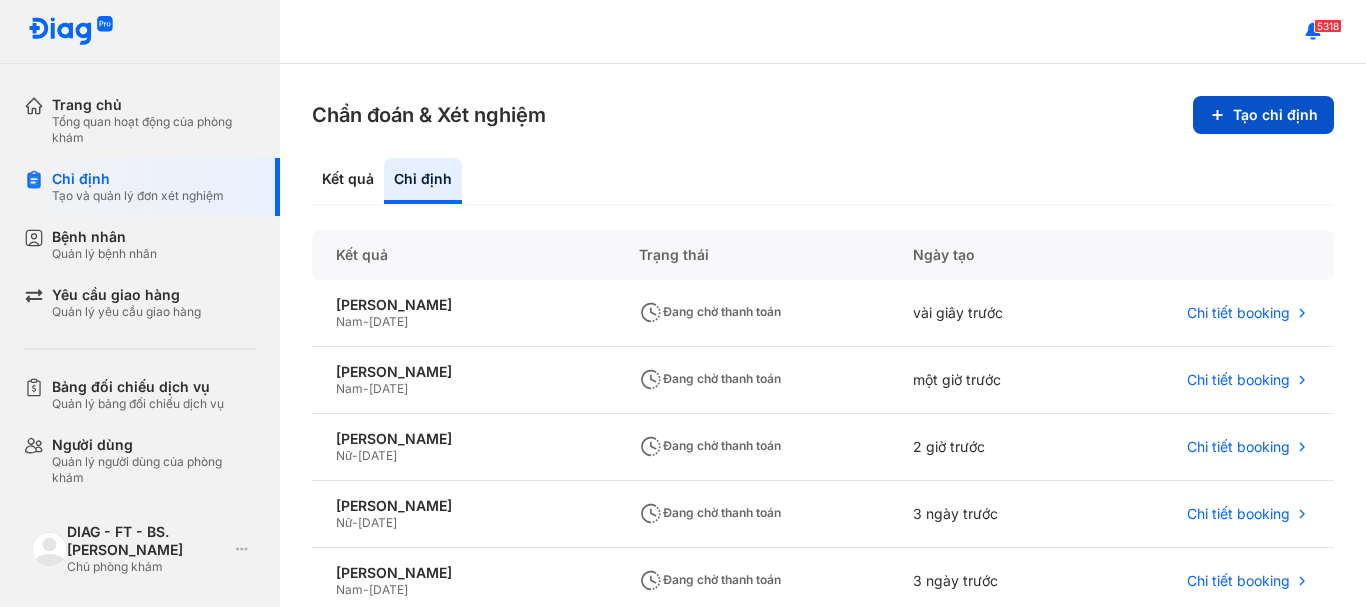 scroll, scrollTop: 0, scrollLeft: 0, axis: both 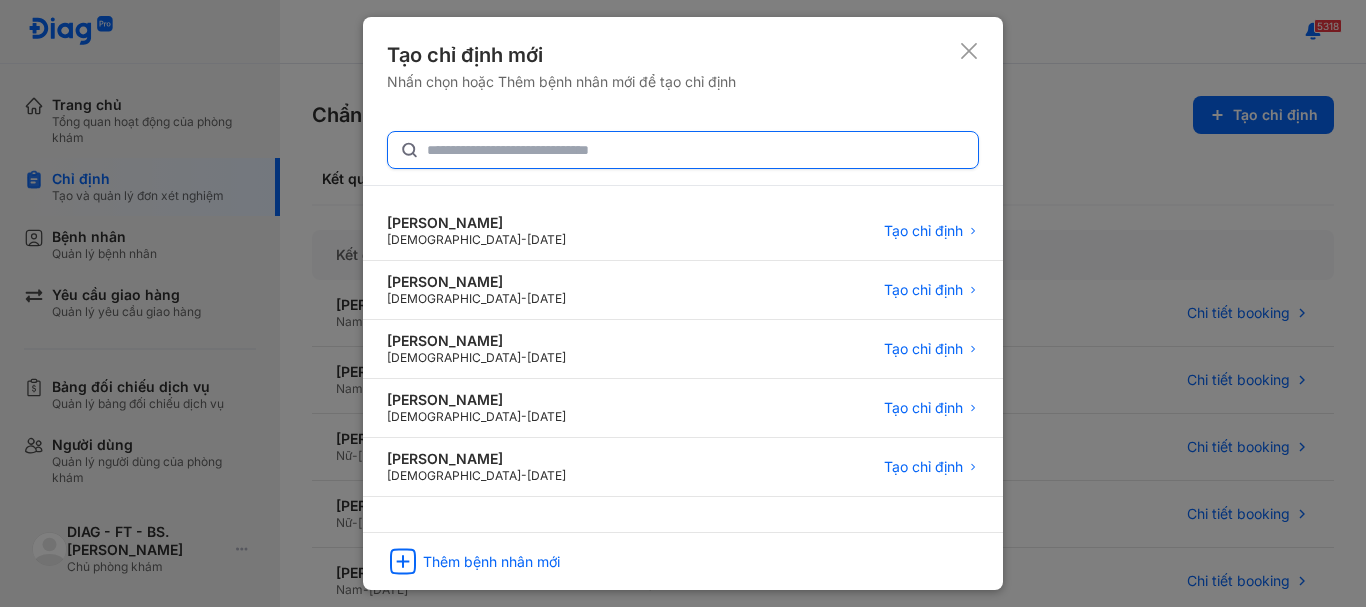click 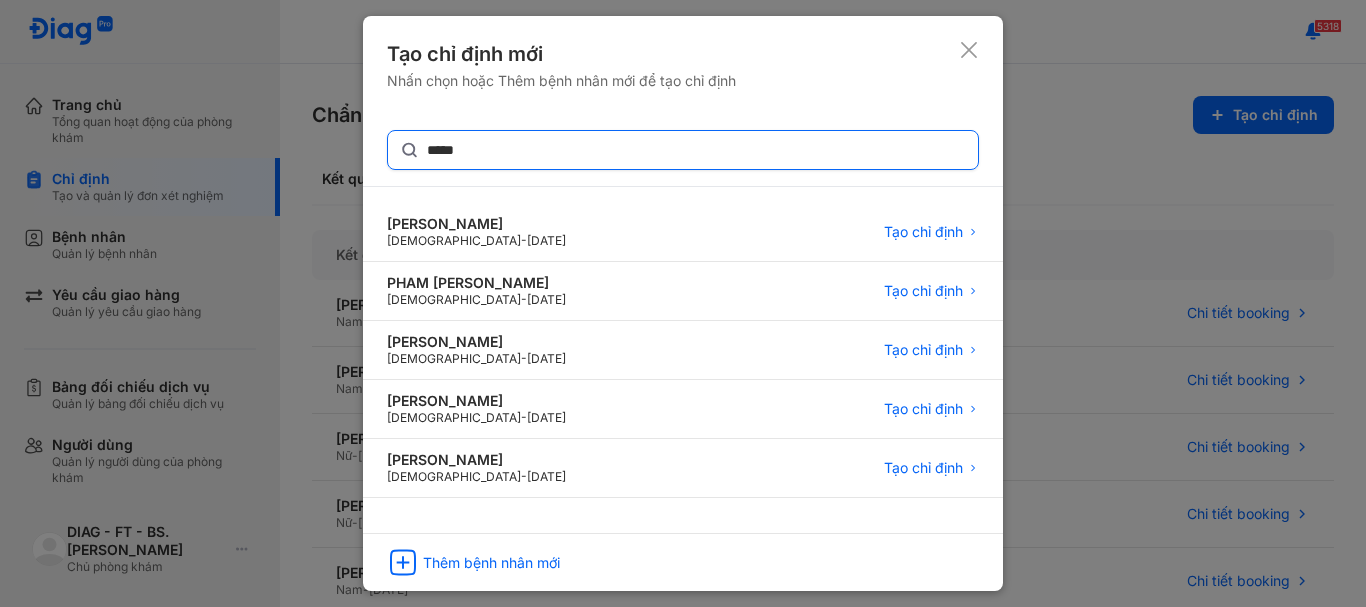click on "*****" at bounding box center [683, 150] 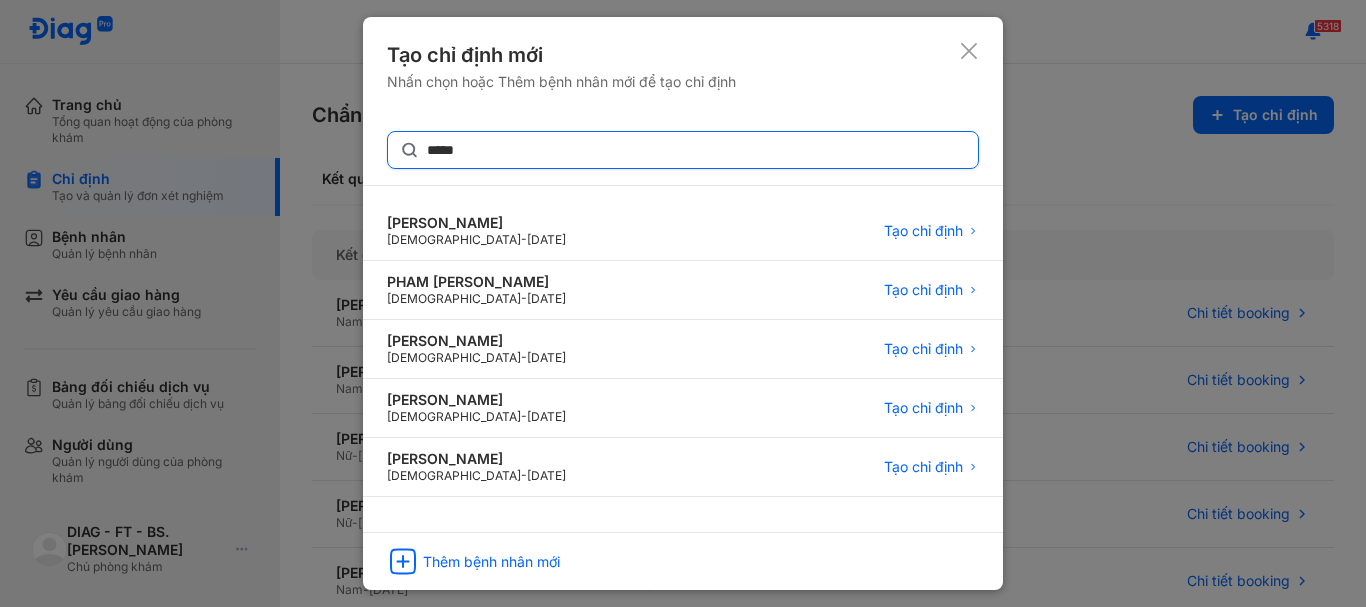 click on "*****" 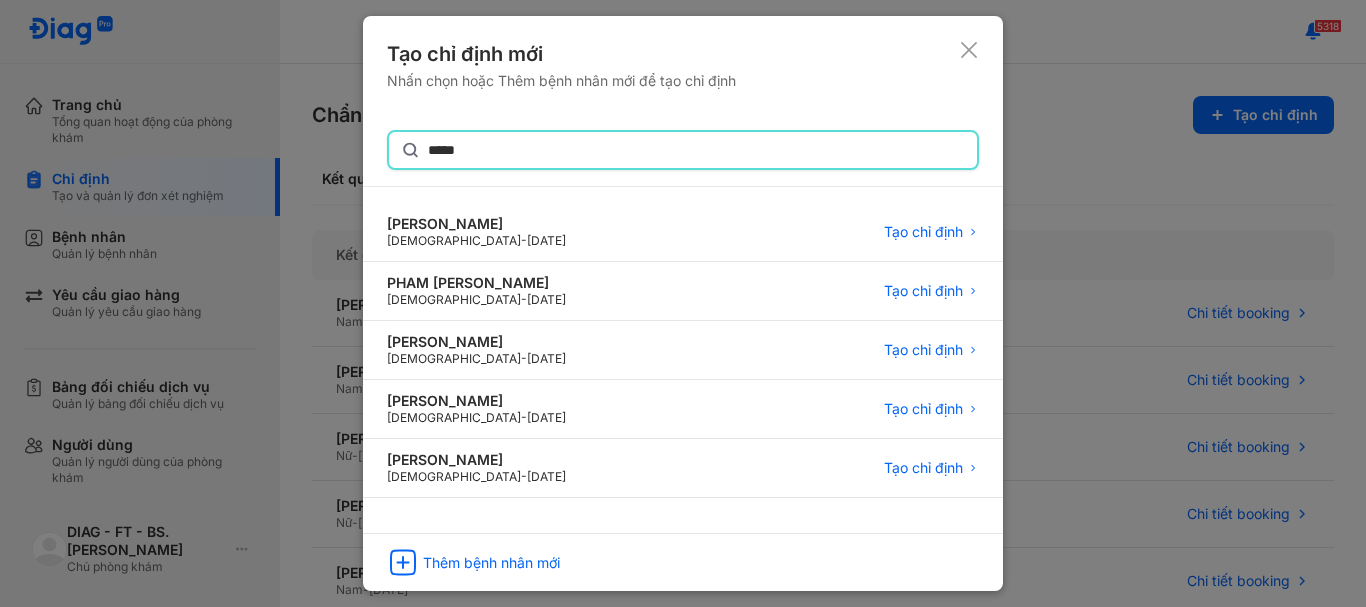 click on "*****" 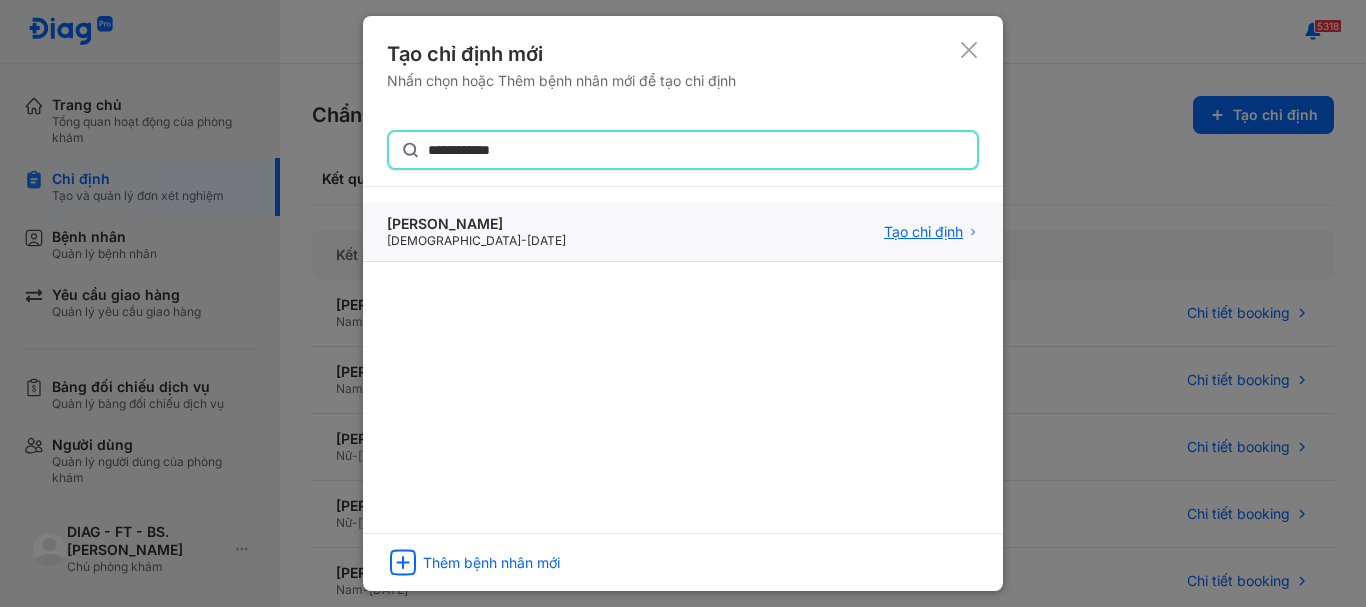 type on "**********" 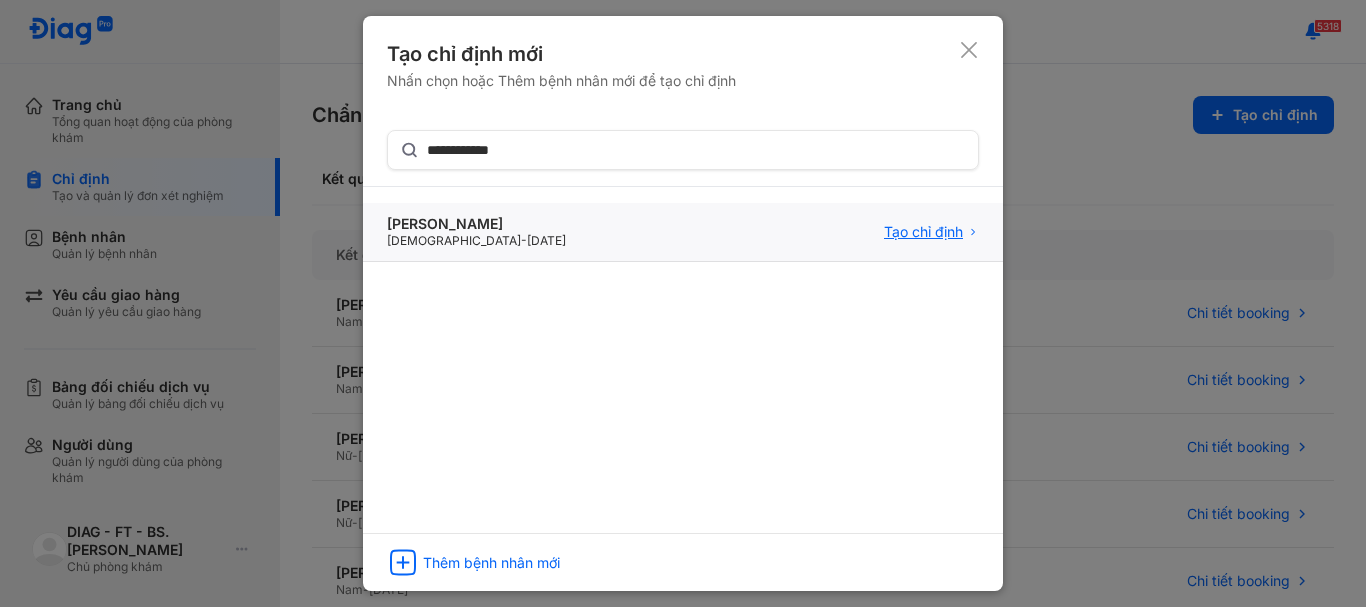 click on "Tạo chỉ định" at bounding box center [923, 232] 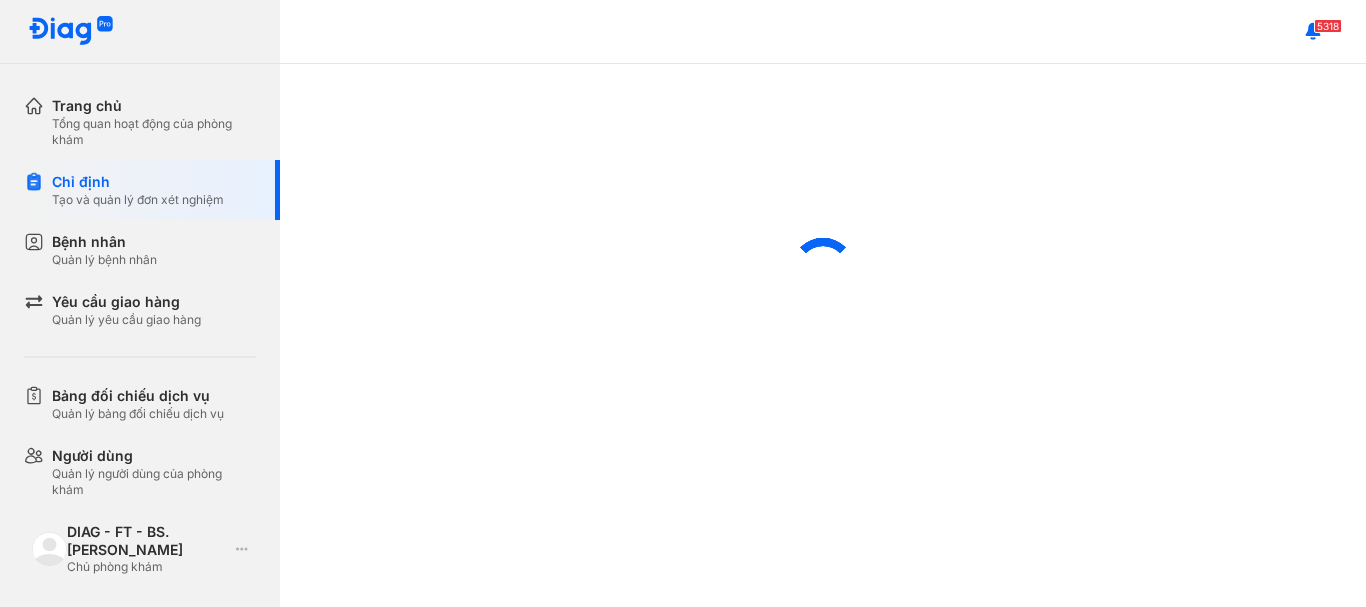 scroll, scrollTop: 0, scrollLeft: 0, axis: both 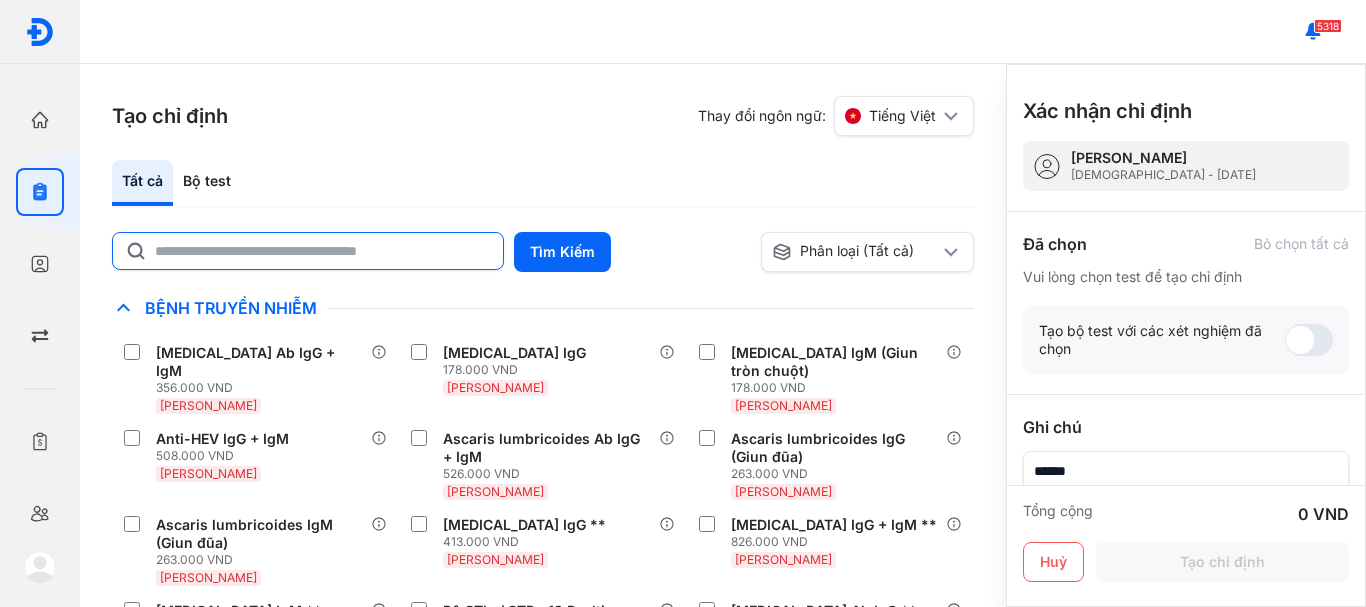 click 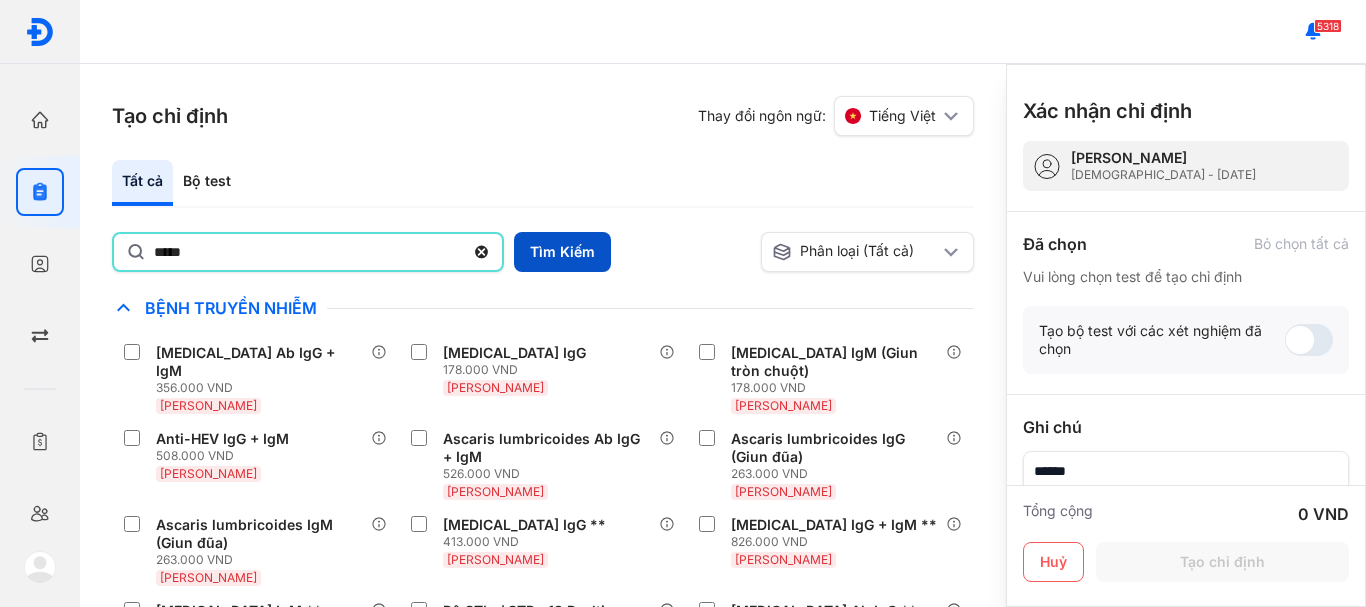 type on "*****" 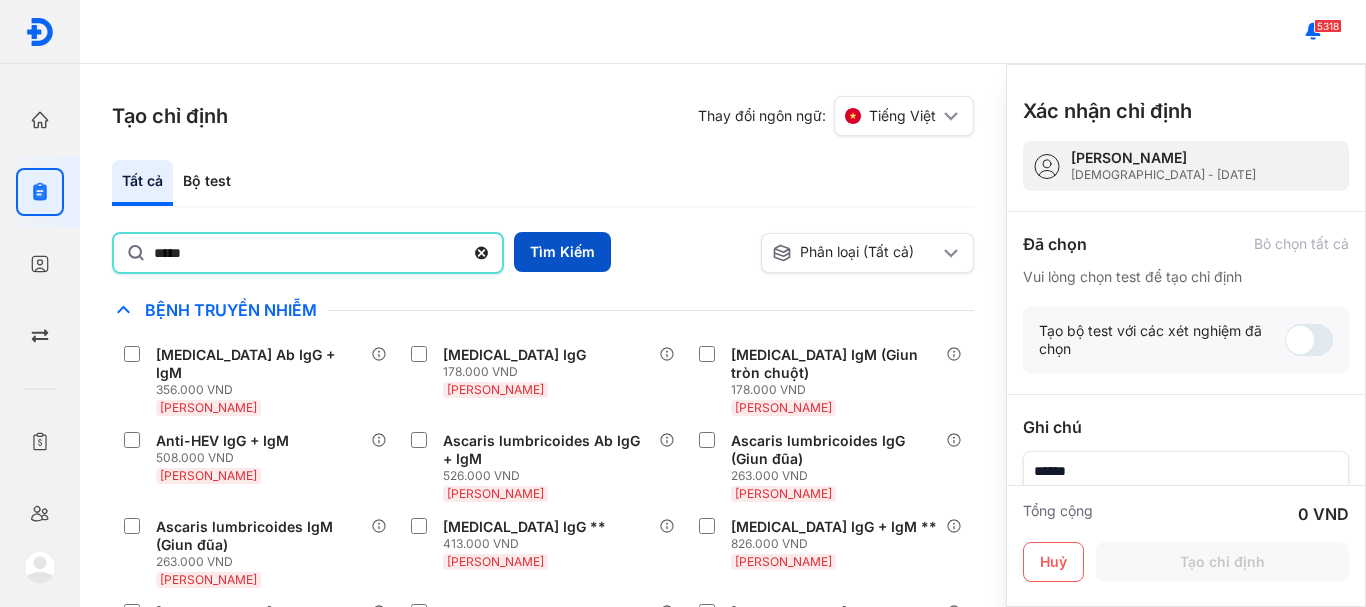 click on "Tìm Kiếm" at bounding box center [562, 252] 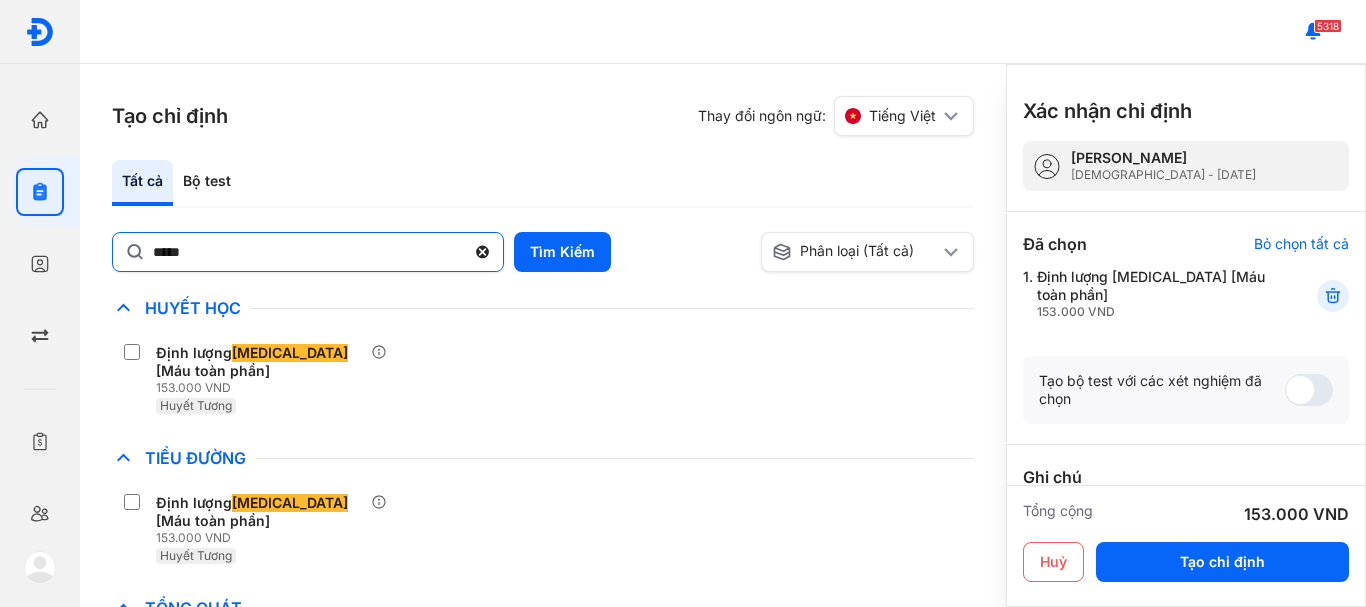 click 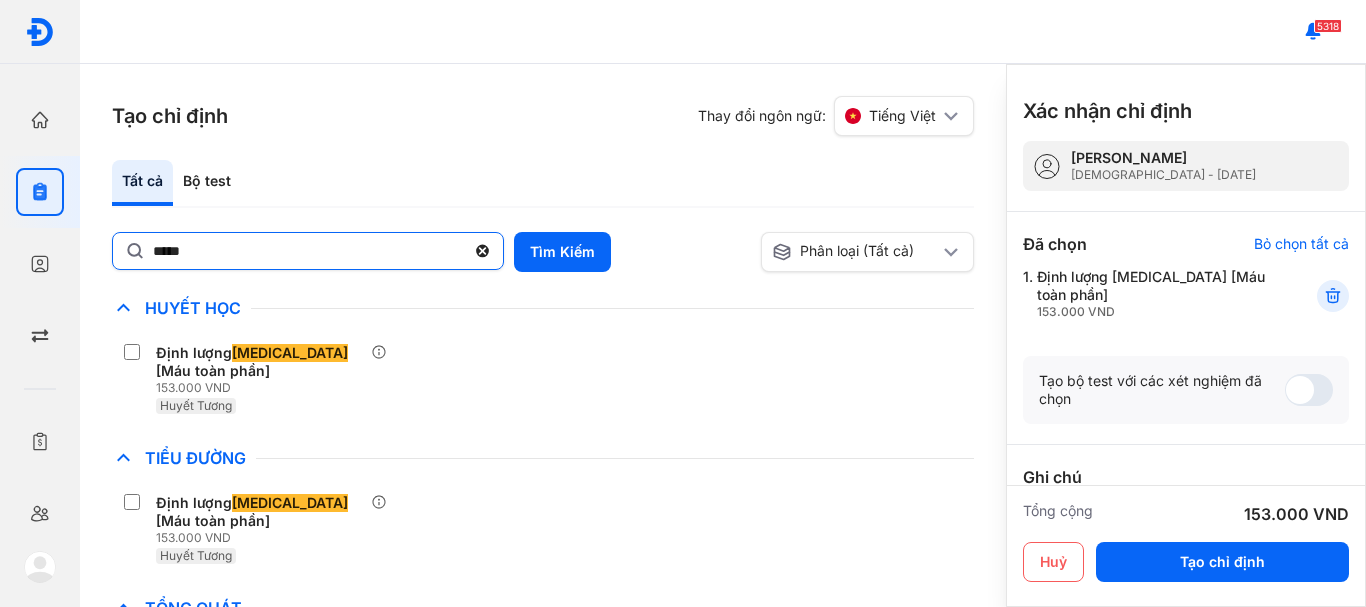 click on "*****" 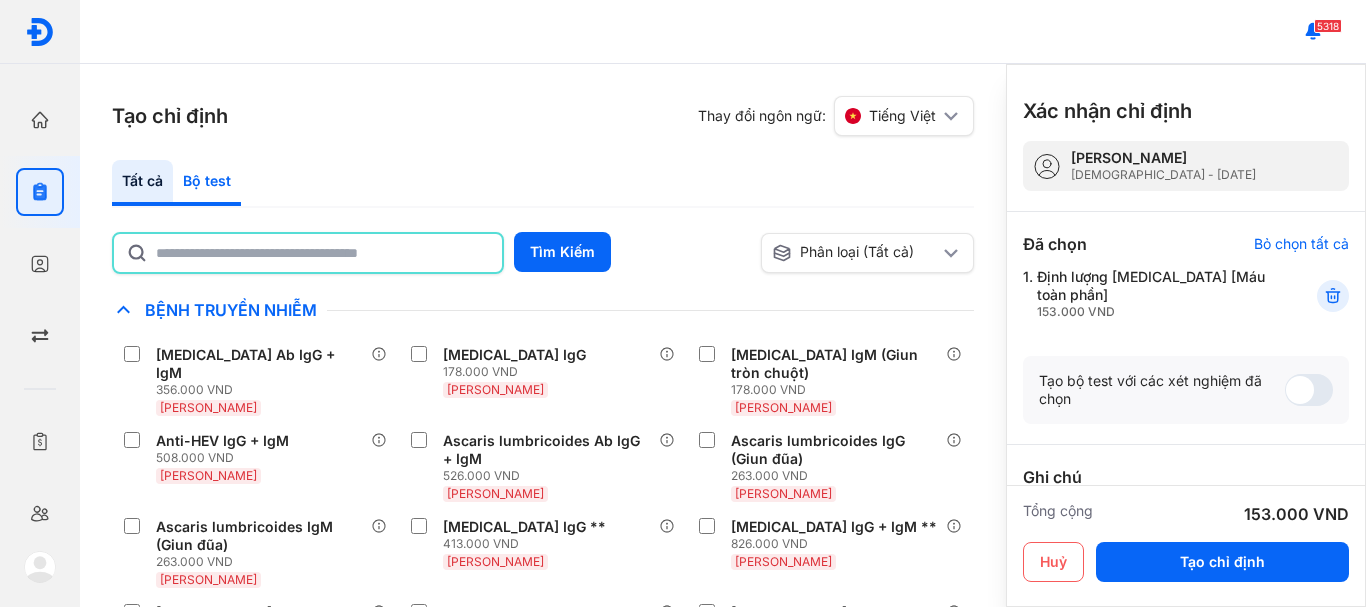 click on "Bộ test" 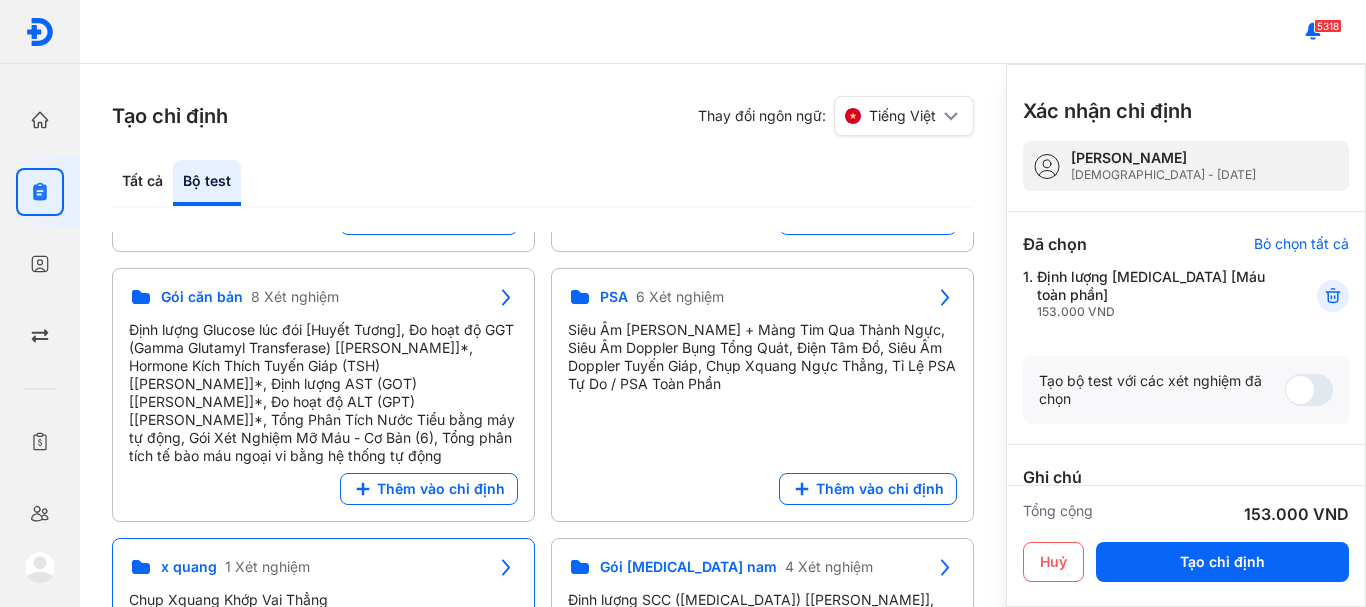 scroll, scrollTop: 300, scrollLeft: 0, axis: vertical 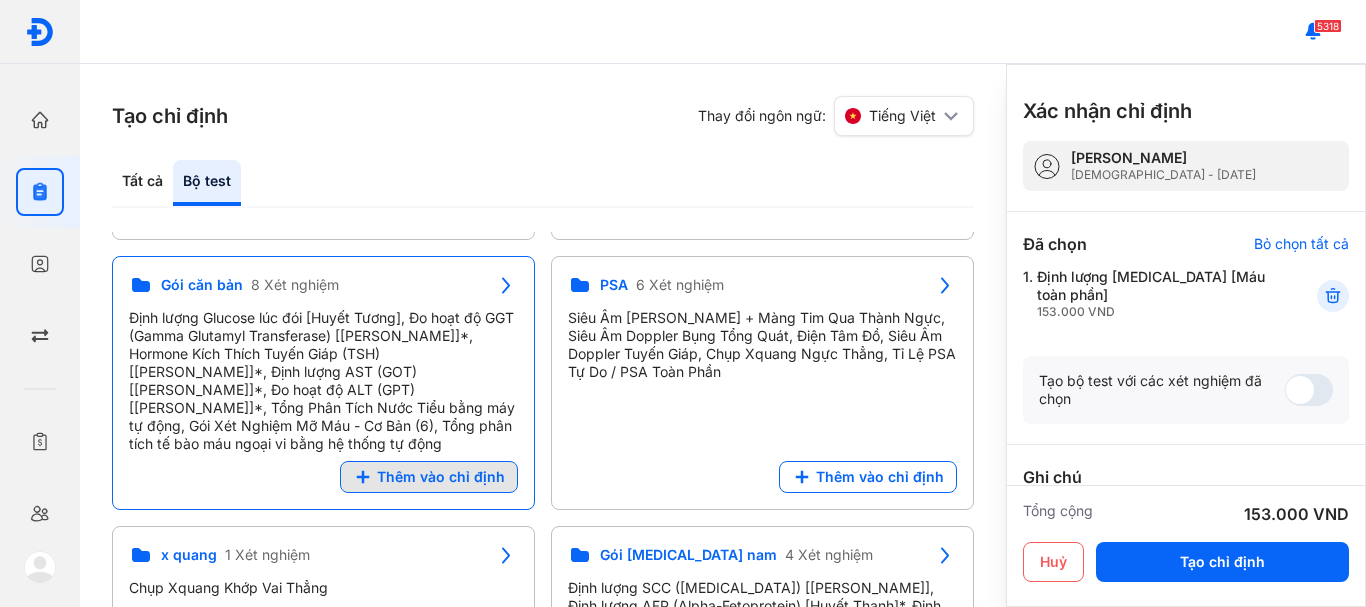 click on "Thêm vào chỉ định" 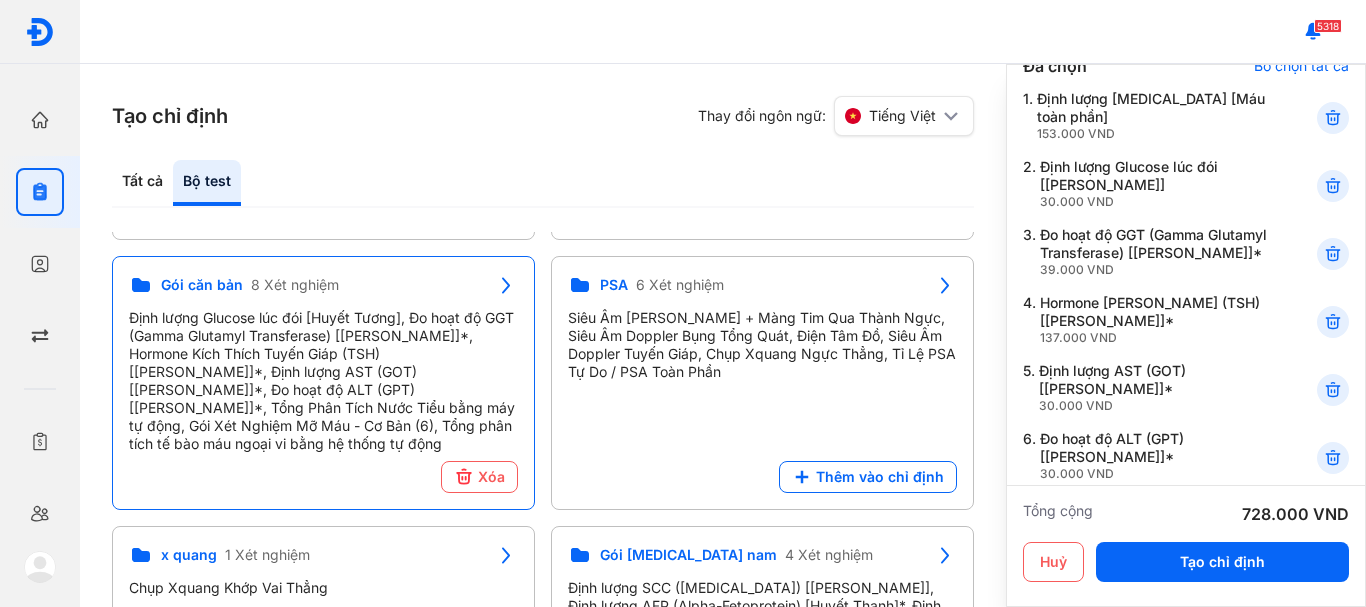 scroll, scrollTop: 200, scrollLeft: 0, axis: vertical 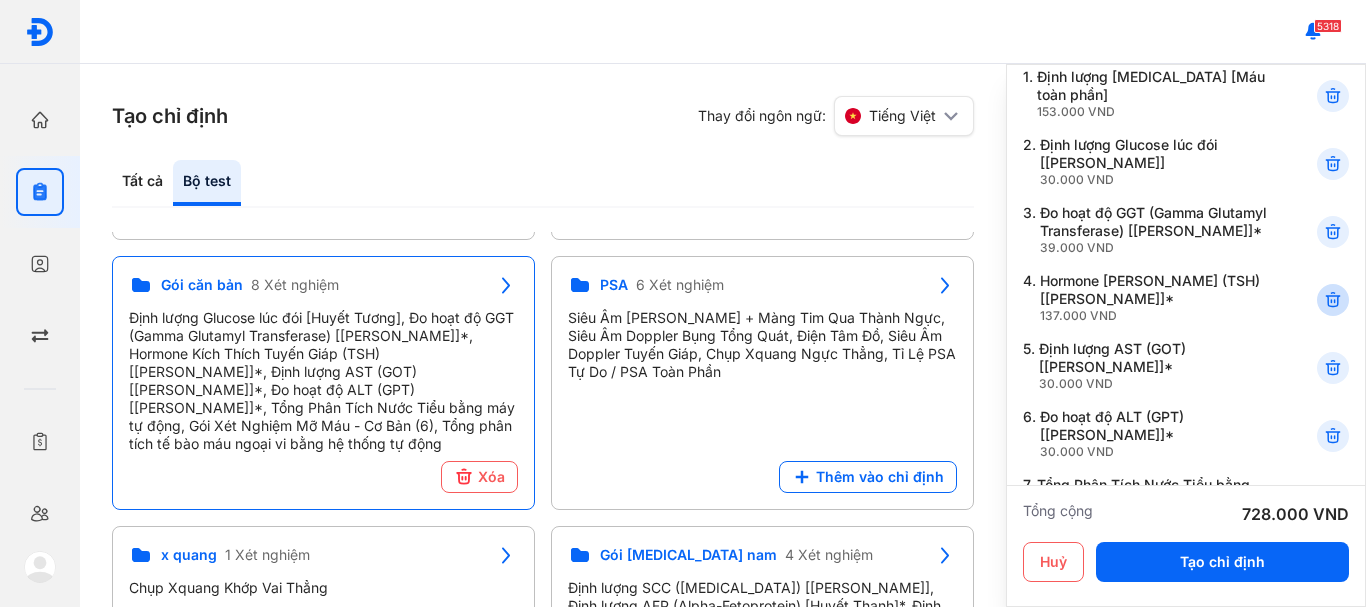 click 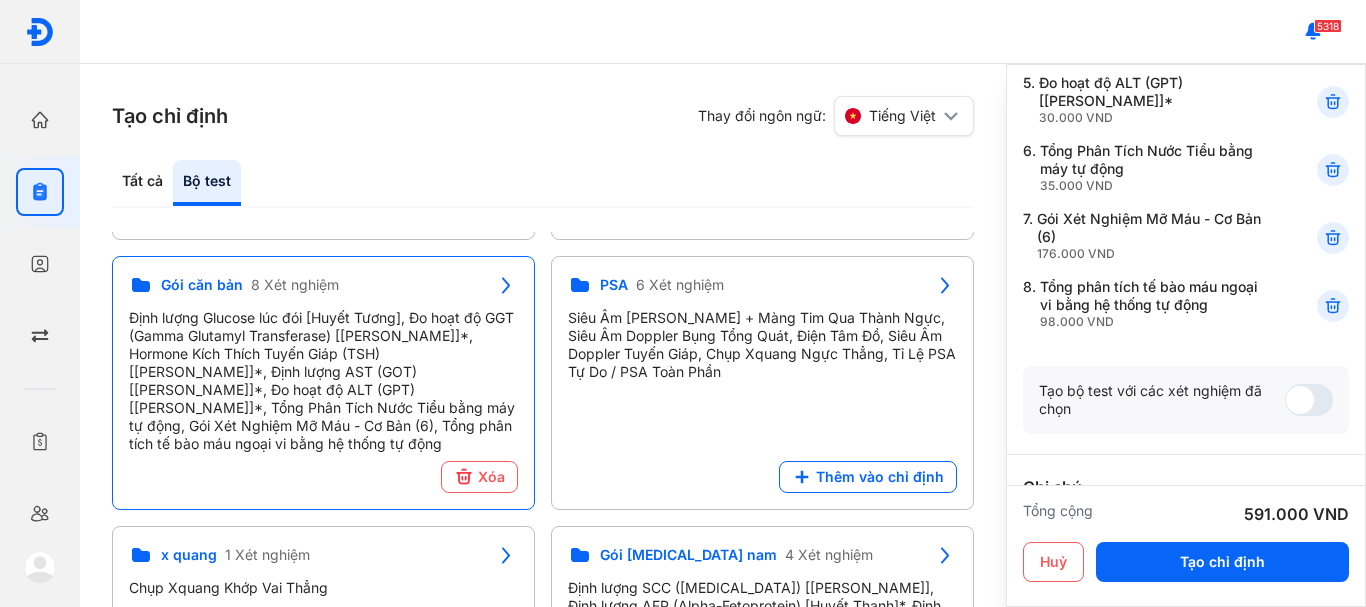 scroll, scrollTop: 500, scrollLeft: 0, axis: vertical 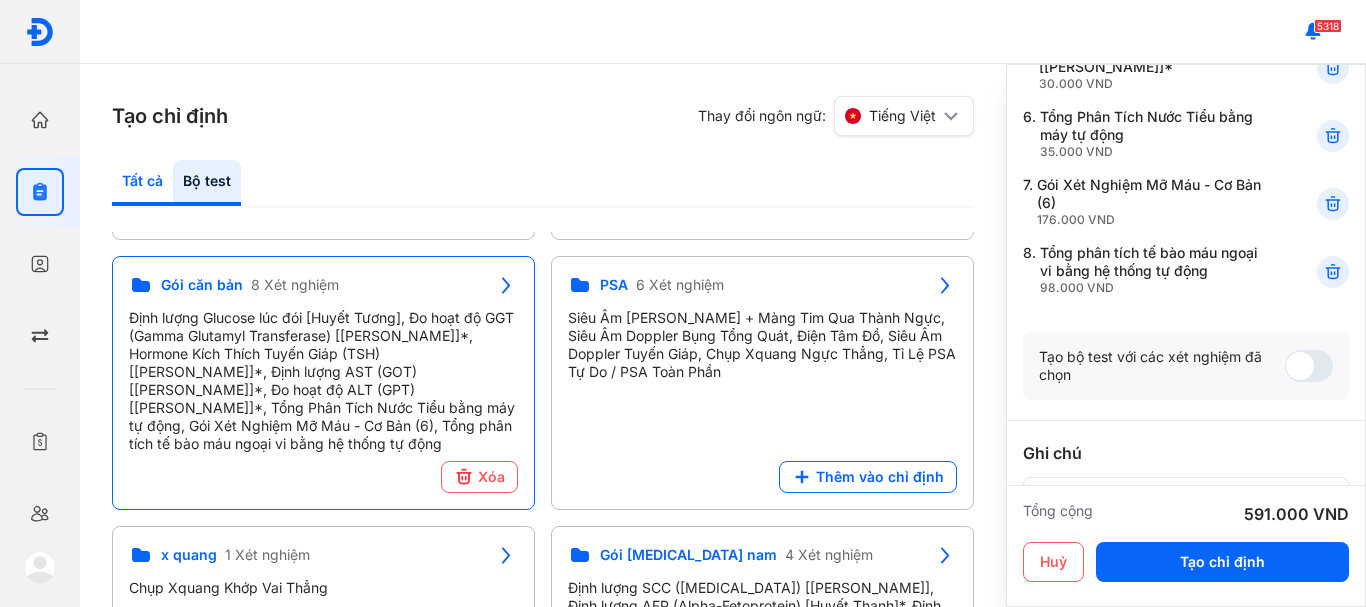 click on "Tất cả" 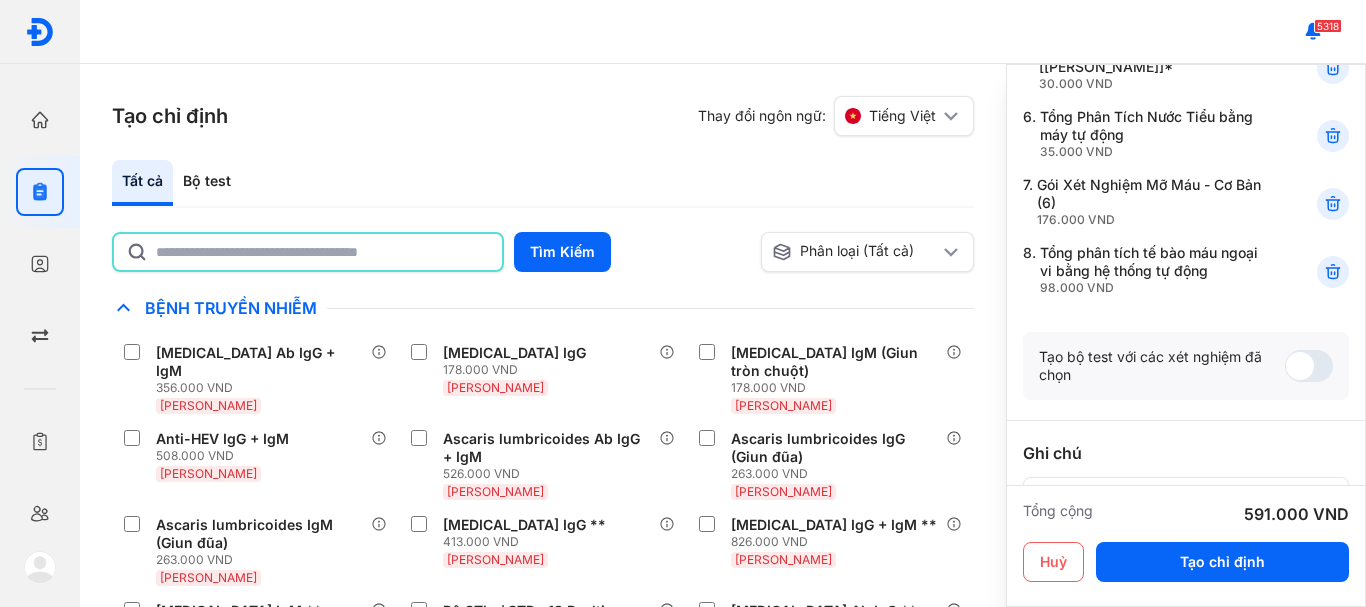 click 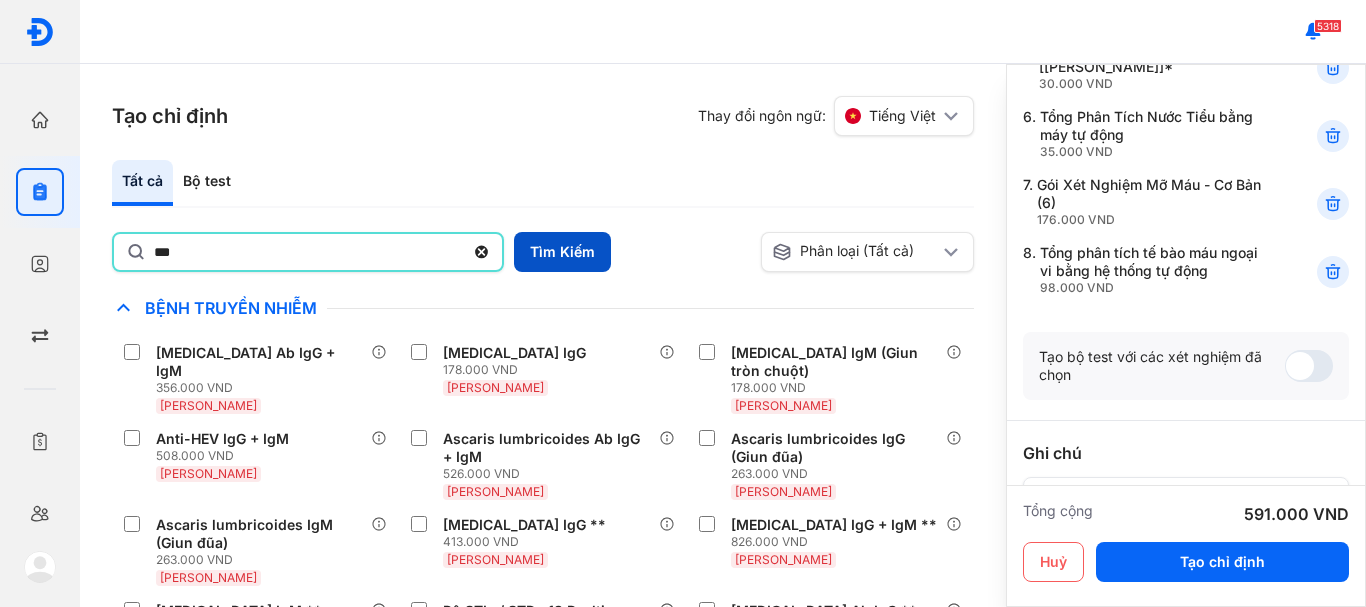 type on "***" 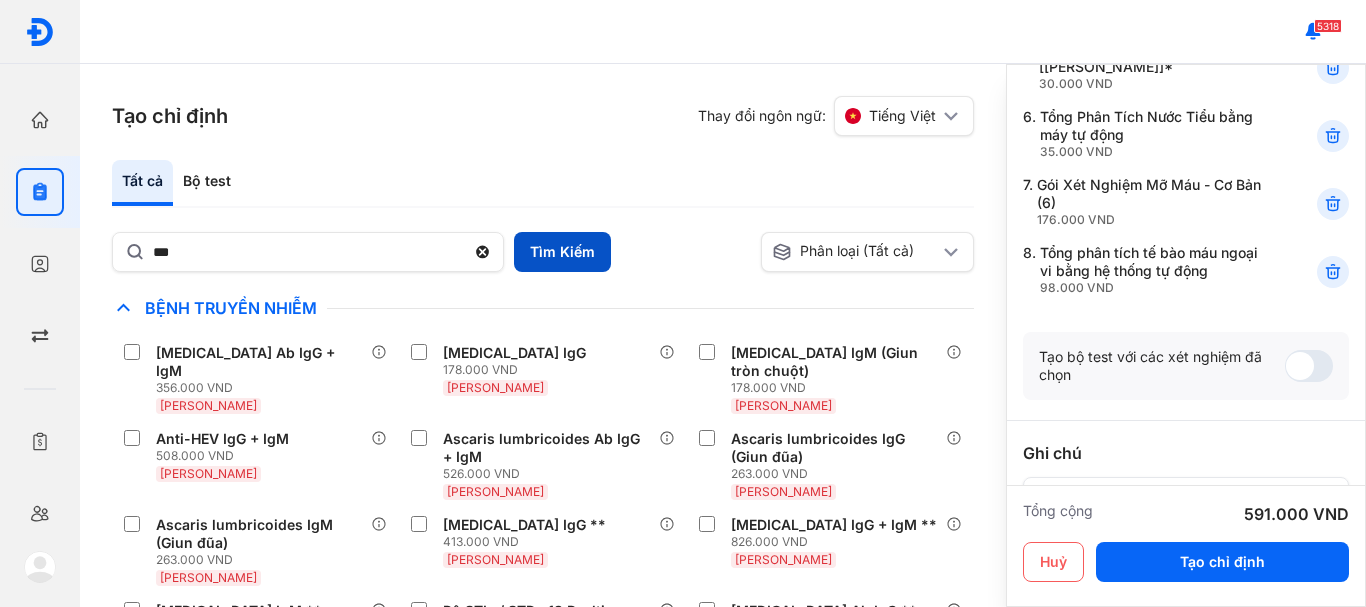 click on "Tìm Kiếm" at bounding box center (562, 252) 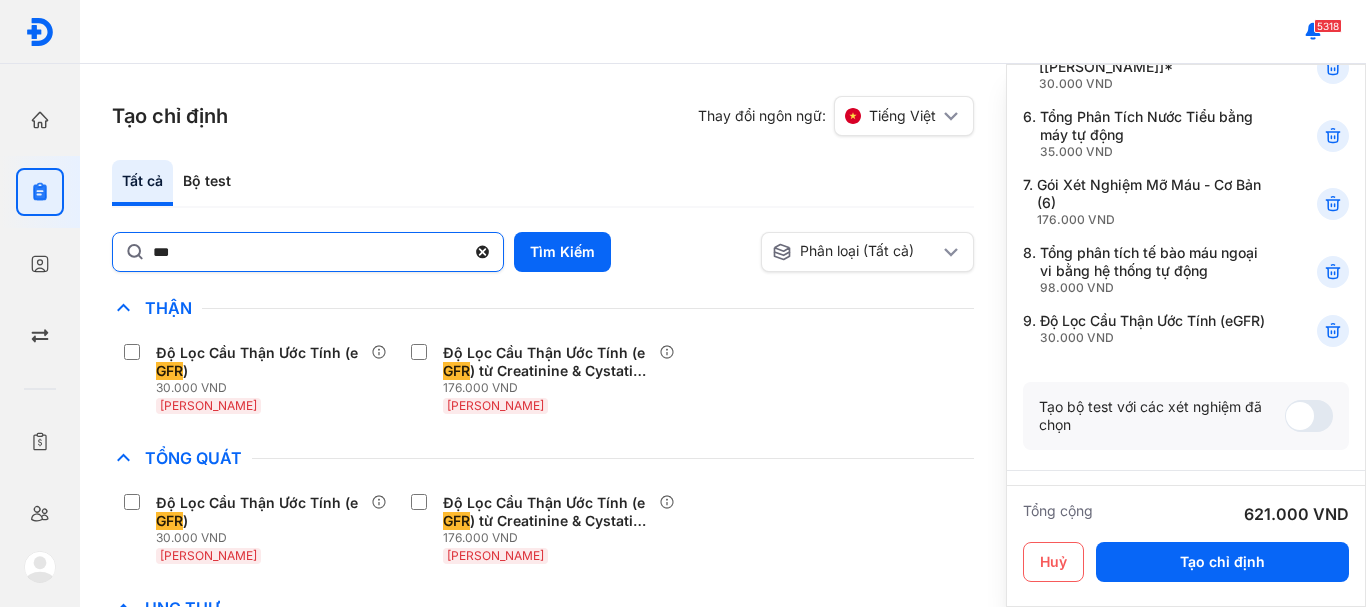 click 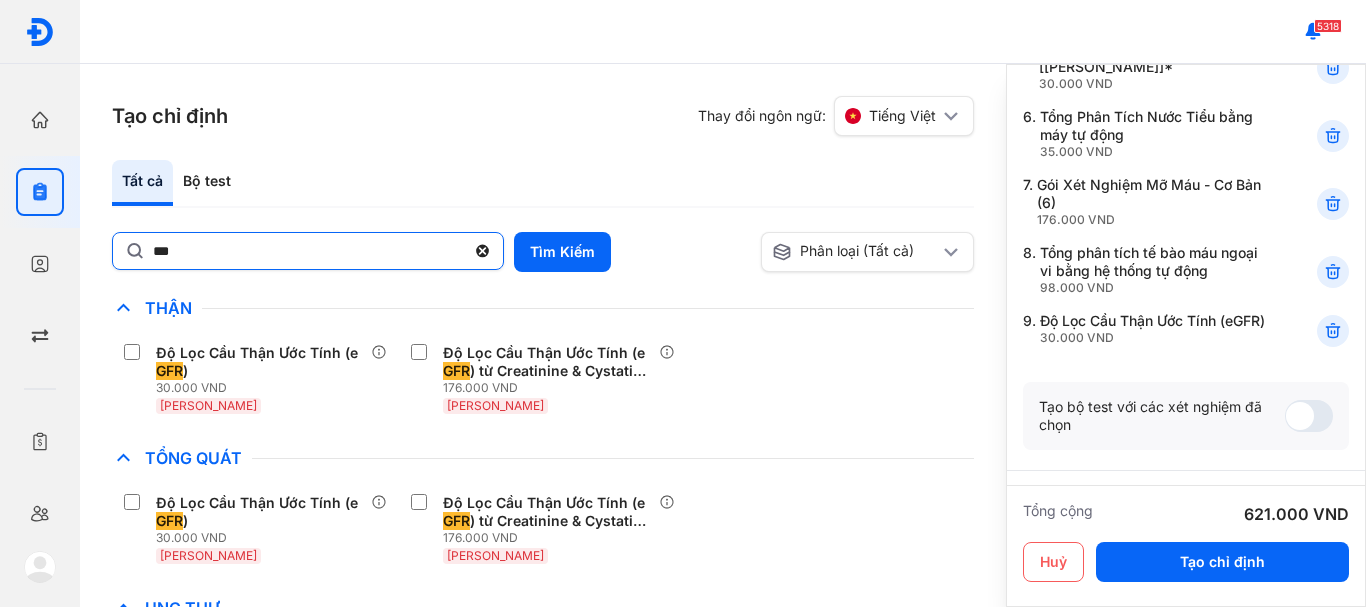 click on "***" 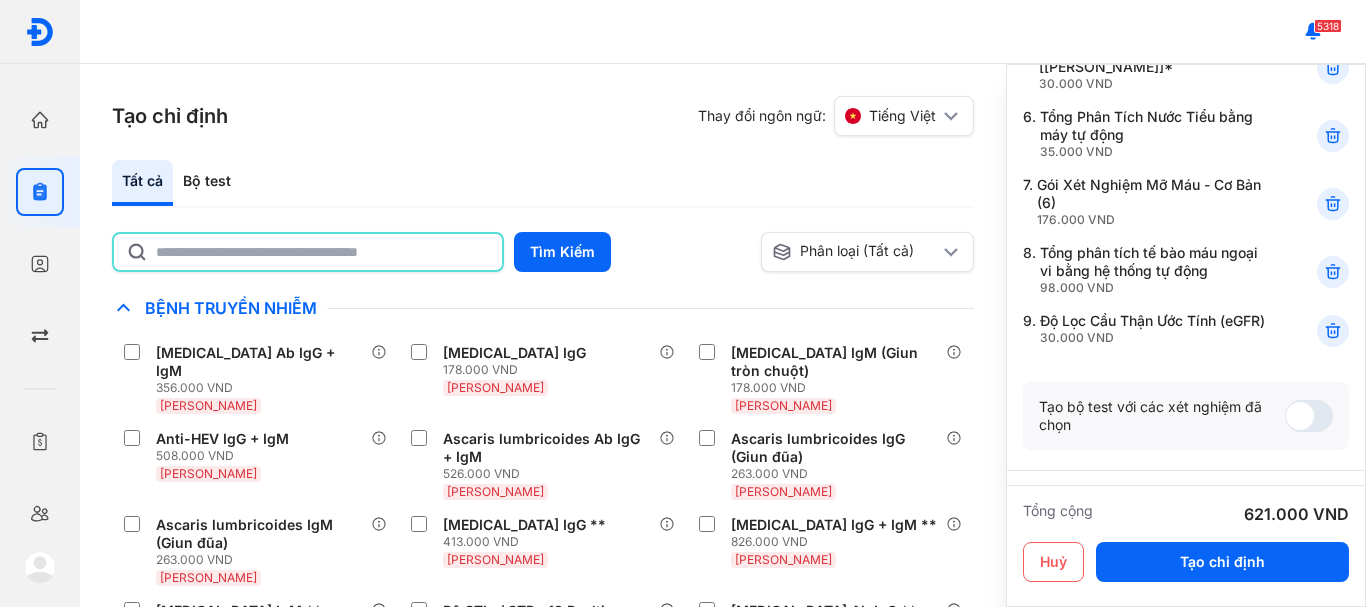click 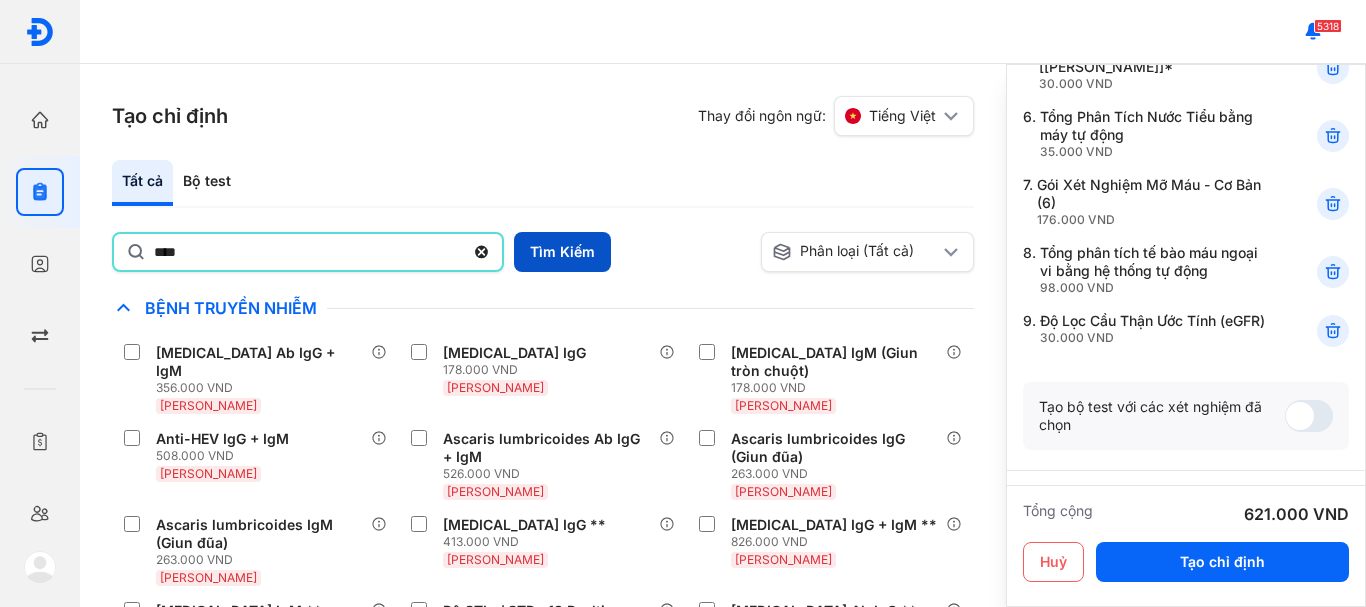 type on "****" 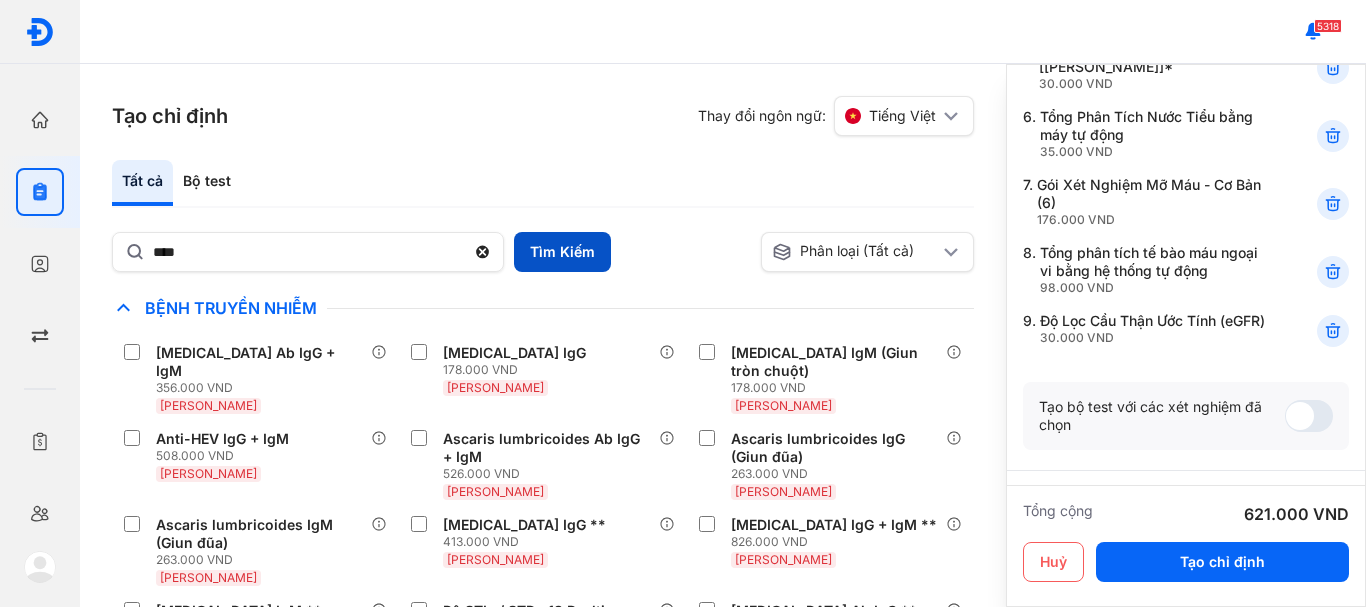 click on "Tìm Kiếm" at bounding box center [562, 252] 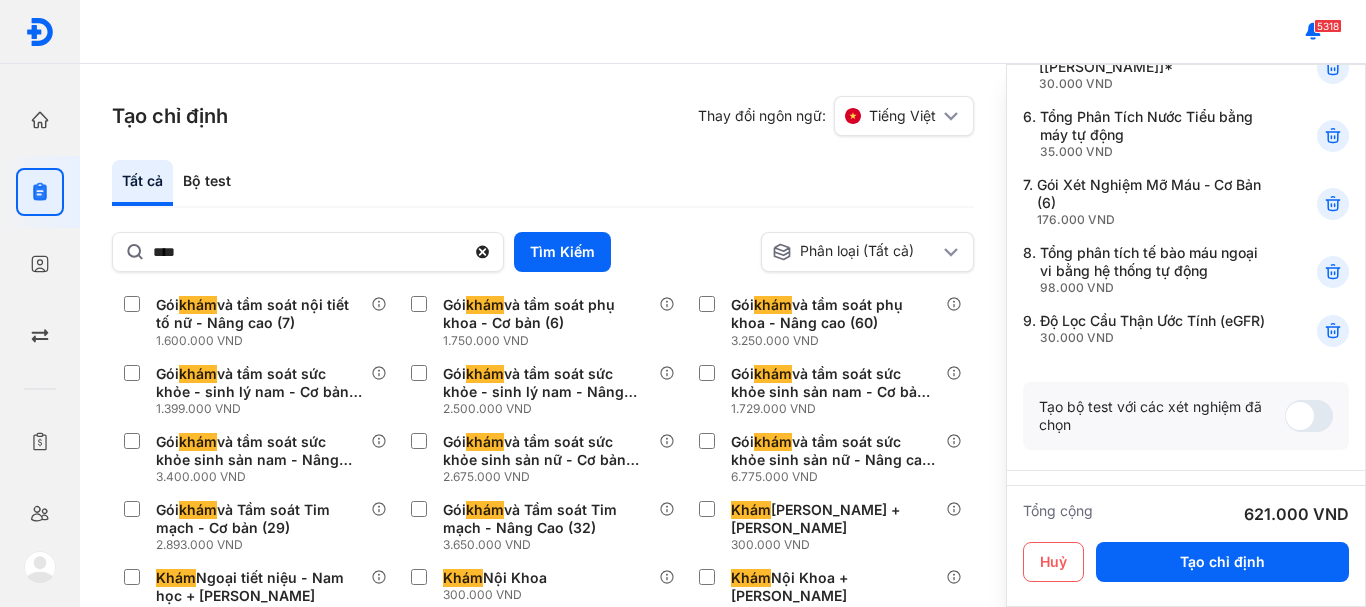 scroll, scrollTop: 400, scrollLeft: 0, axis: vertical 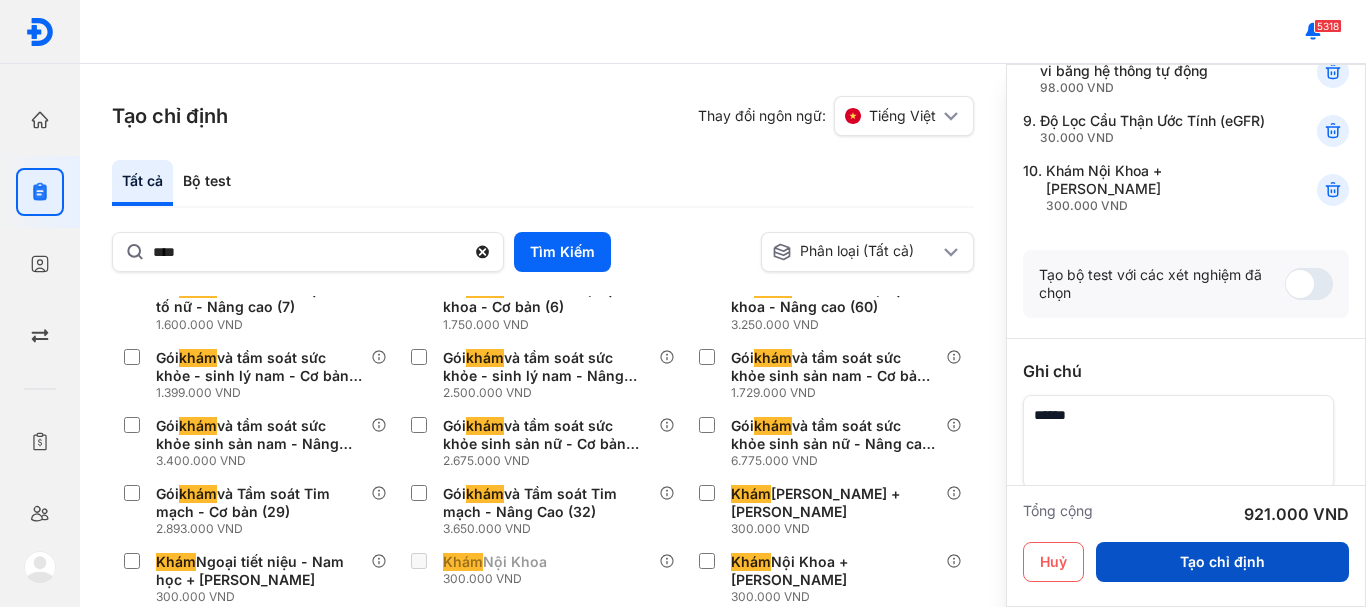 click on "Tạo chỉ định" at bounding box center (1222, 562) 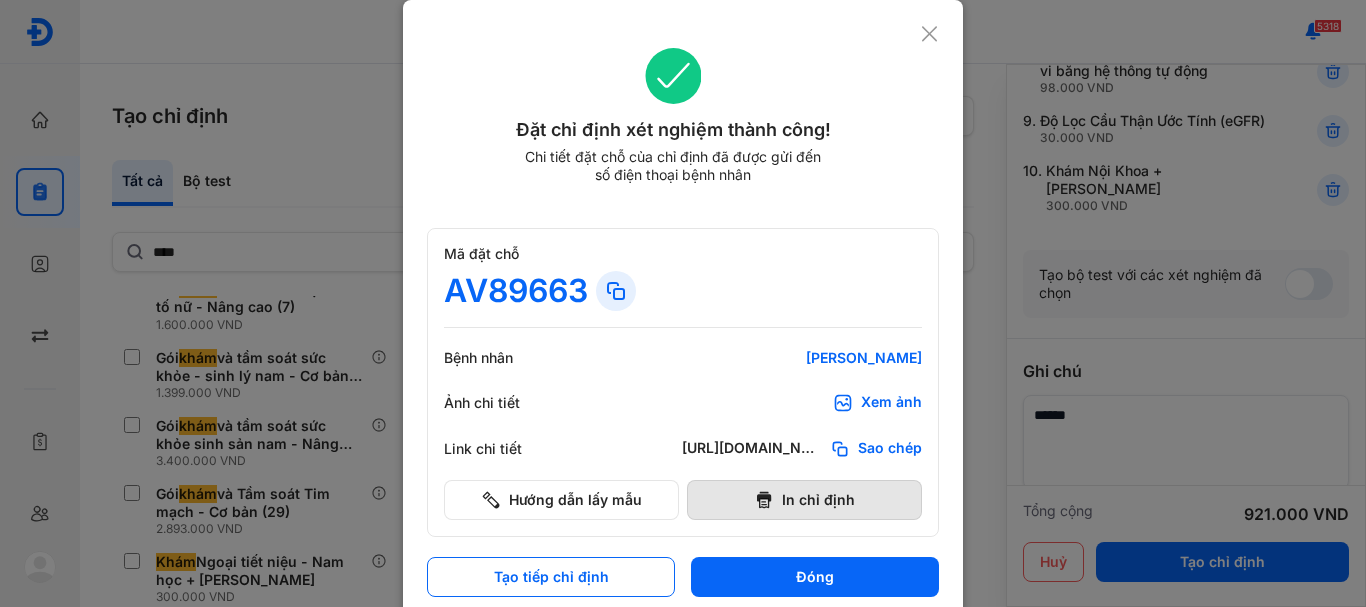 click on "In chỉ định" at bounding box center (804, 500) 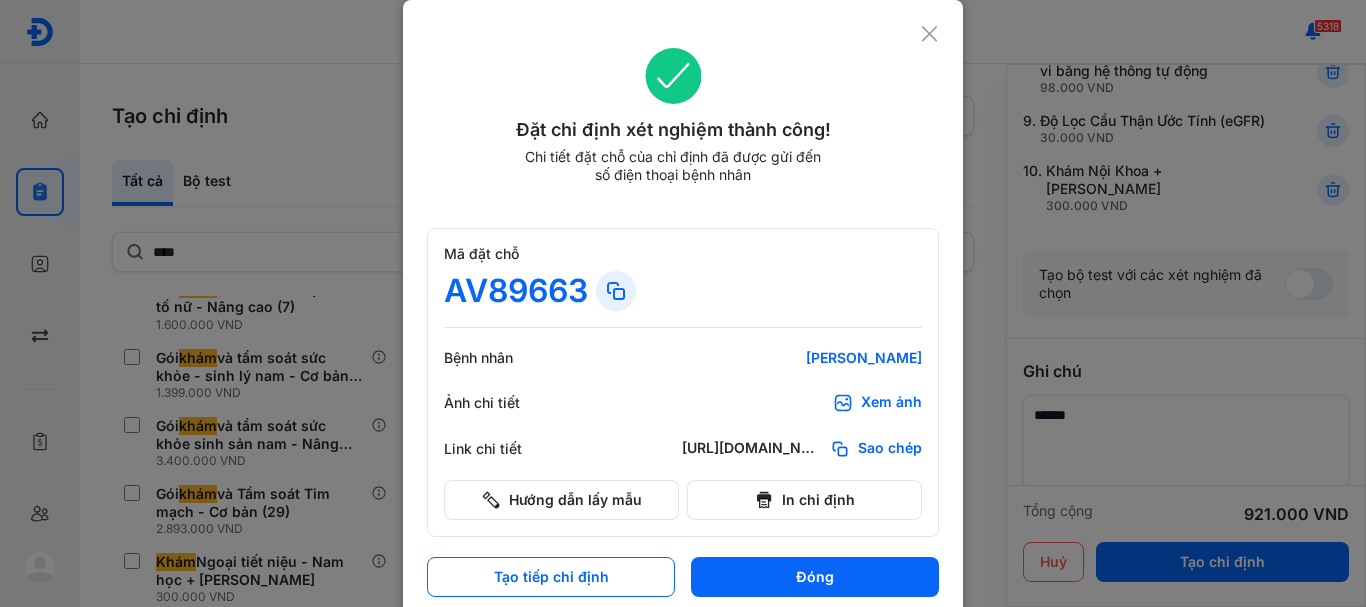 scroll, scrollTop: 0, scrollLeft: 0, axis: both 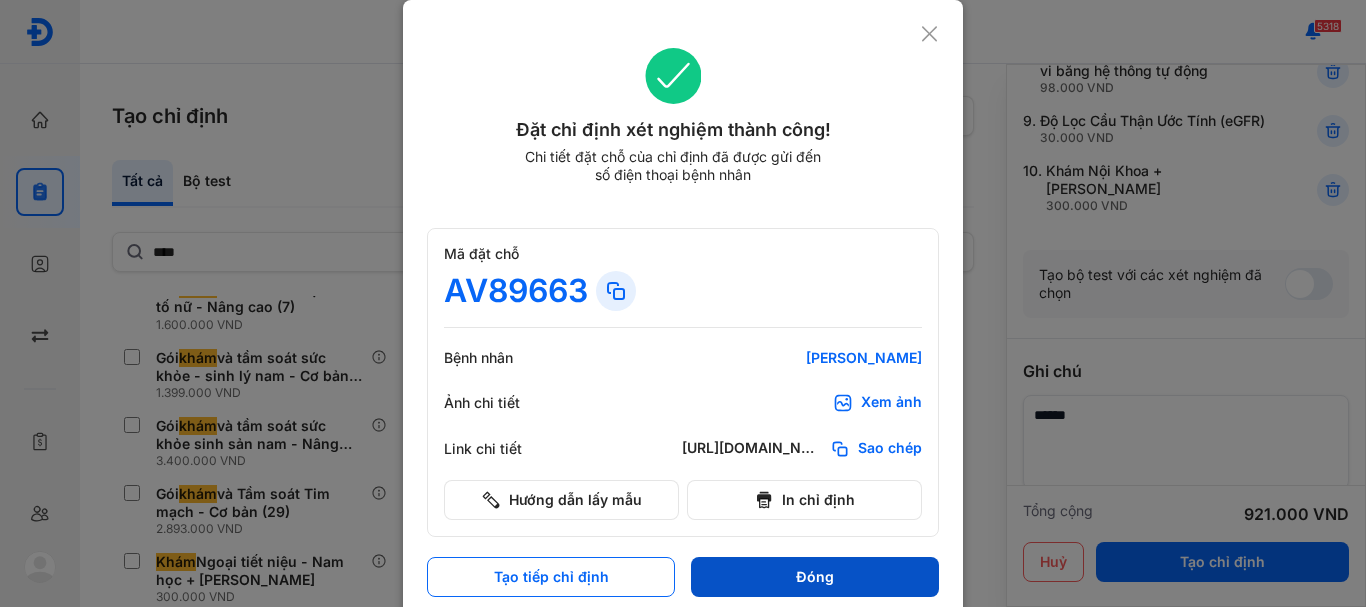 click on "Đóng" at bounding box center (815, 577) 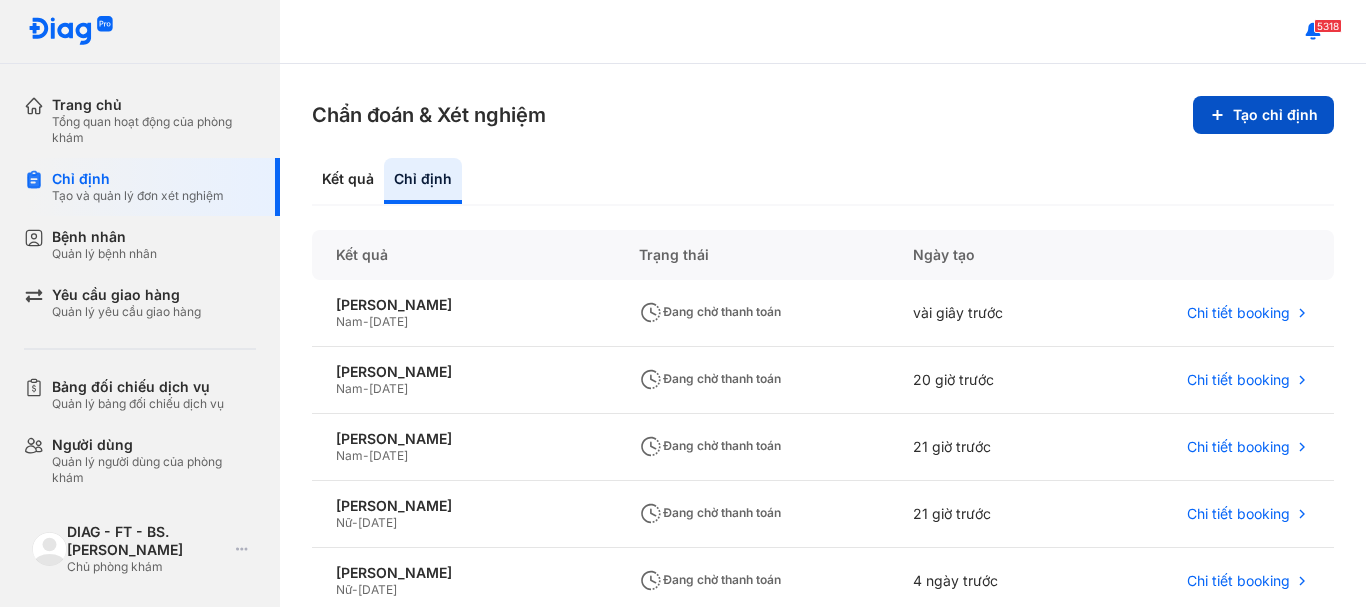 click on "Tạo chỉ định" at bounding box center (1263, 115) 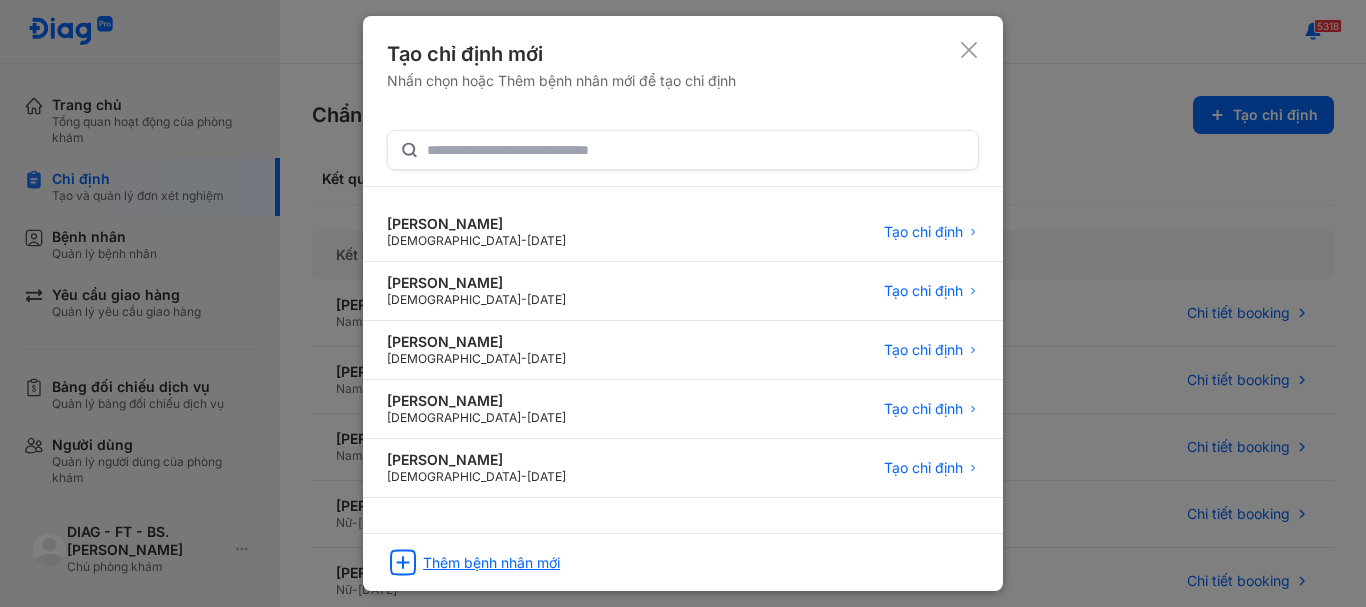 click on "Thêm bệnh nhân mới" at bounding box center (491, 563) 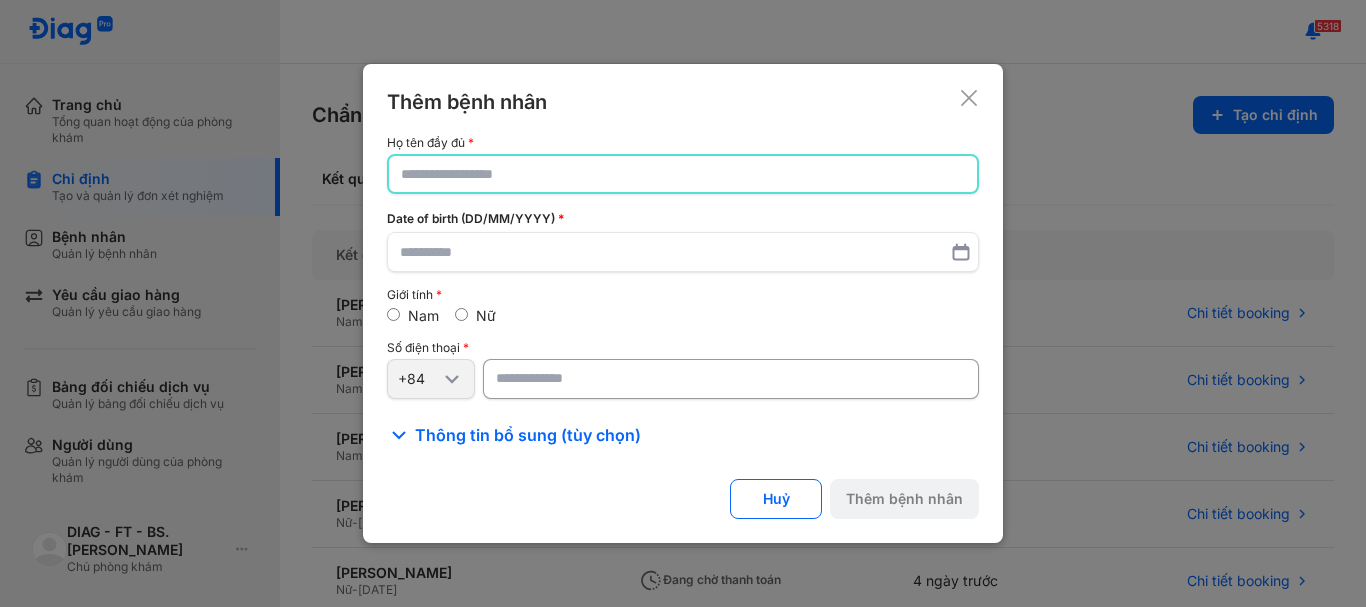 click 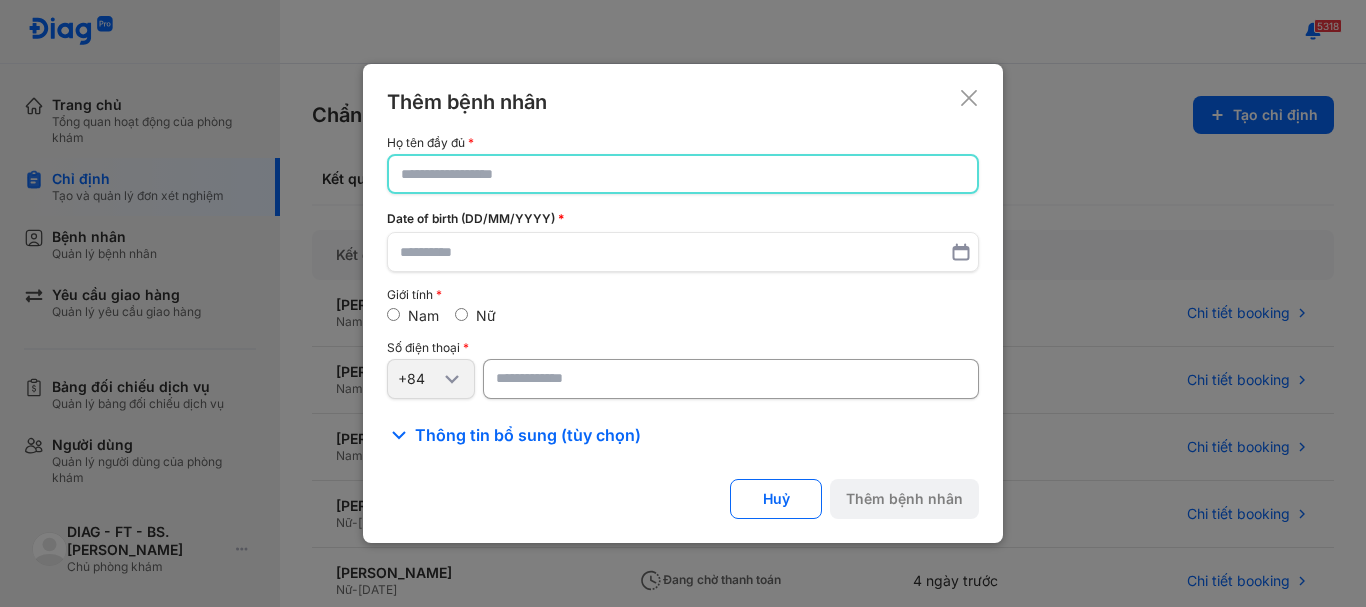 click 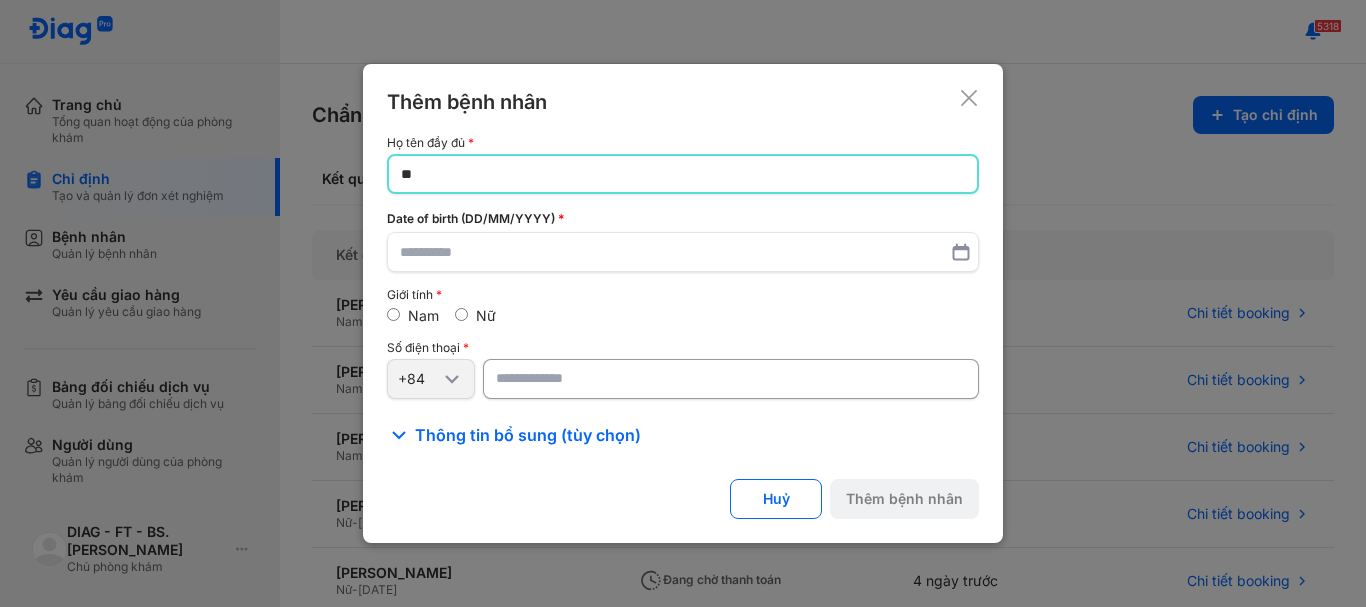 type on "*" 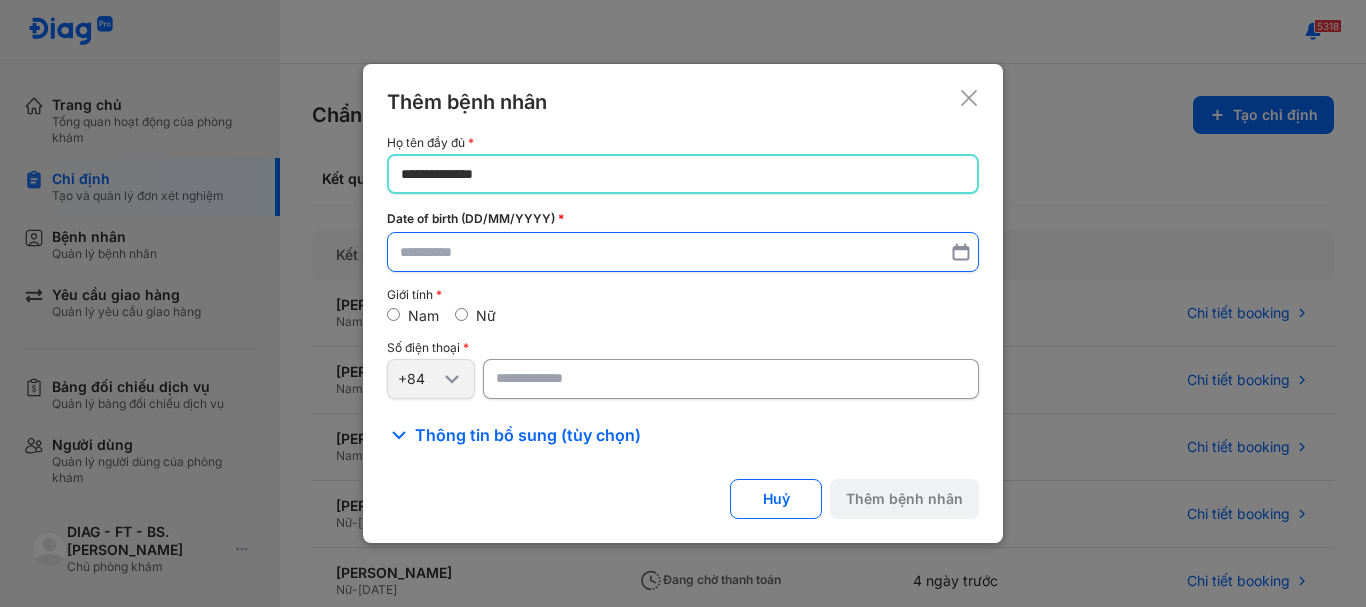 type on "**********" 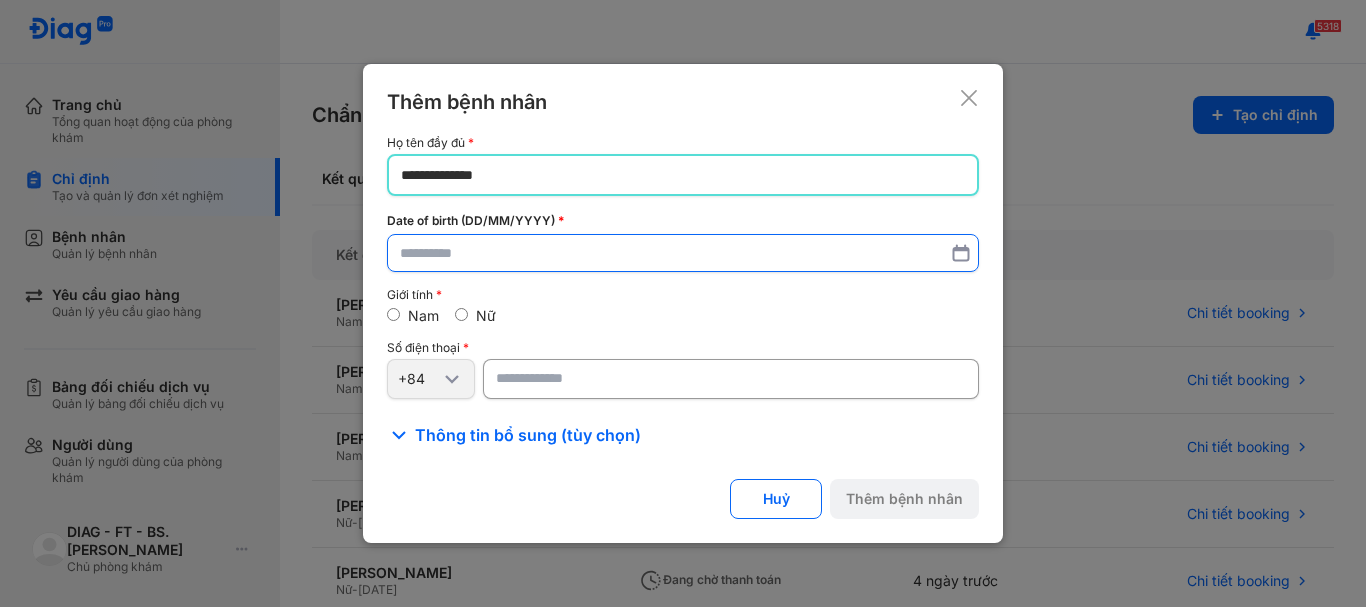 click at bounding box center [683, 253] 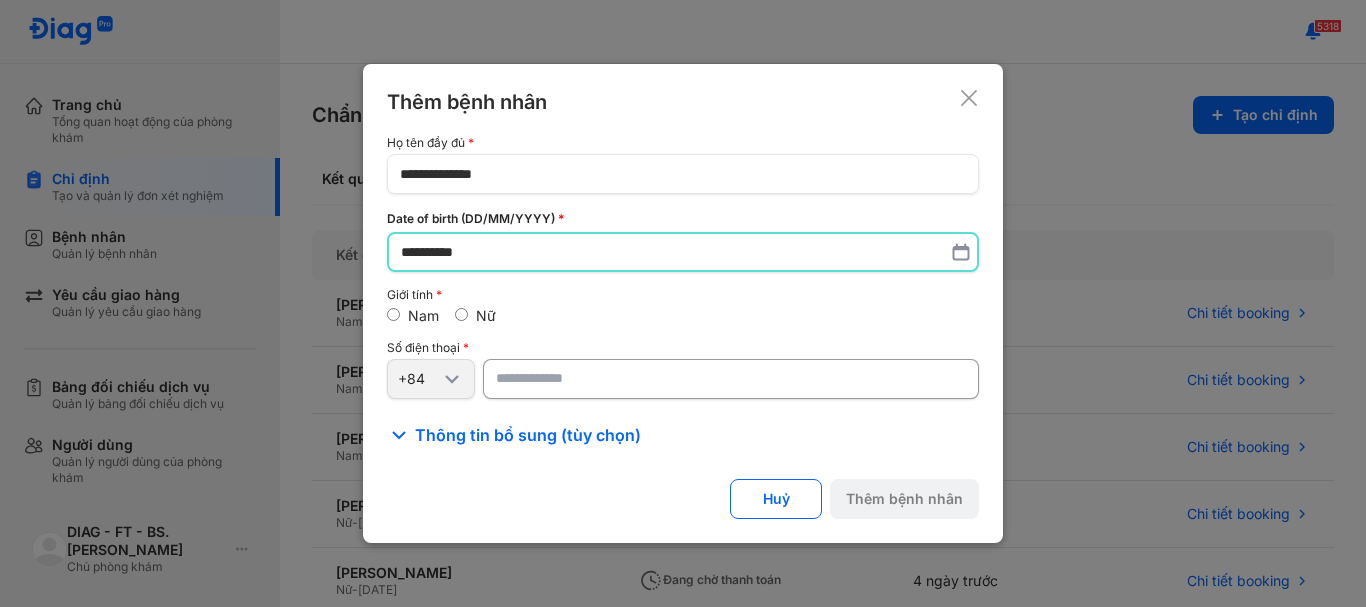 type on "**********" 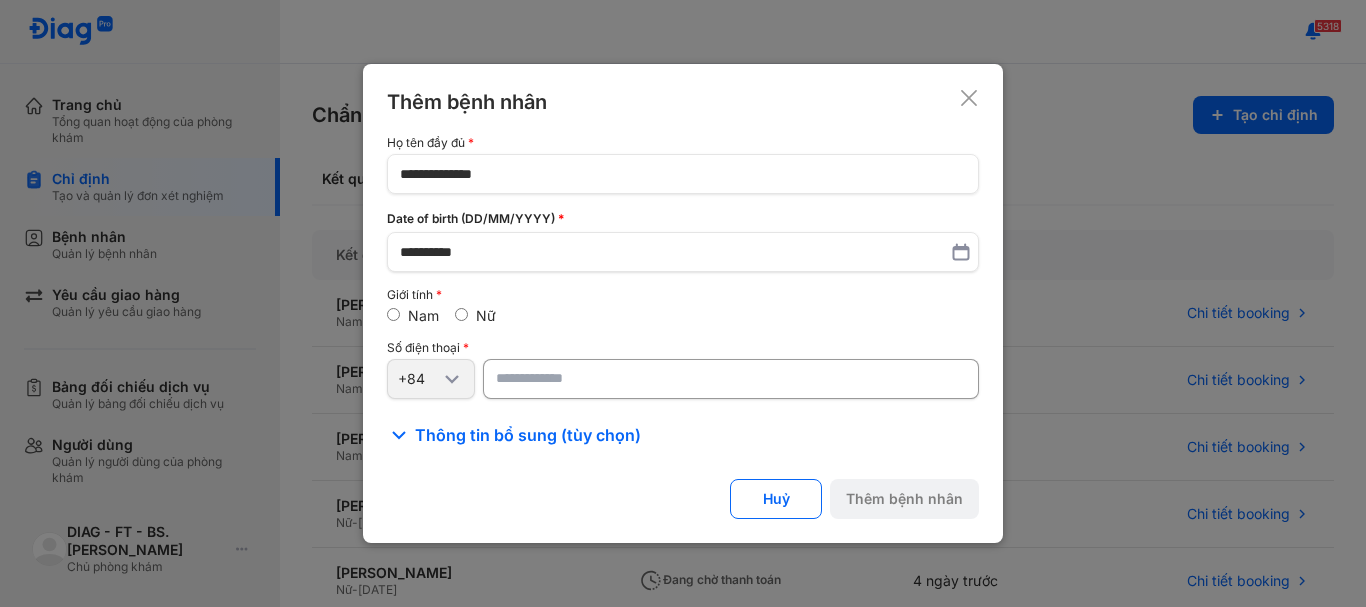 click at bounding box center [731, 379] 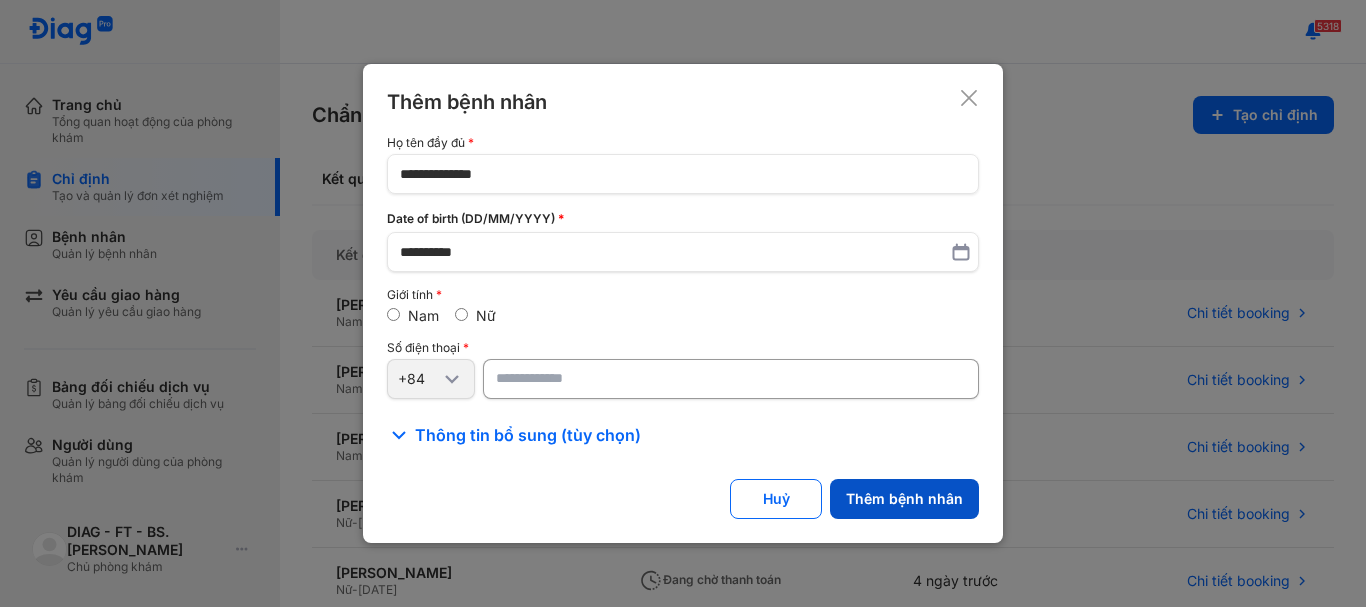 type on "**********" 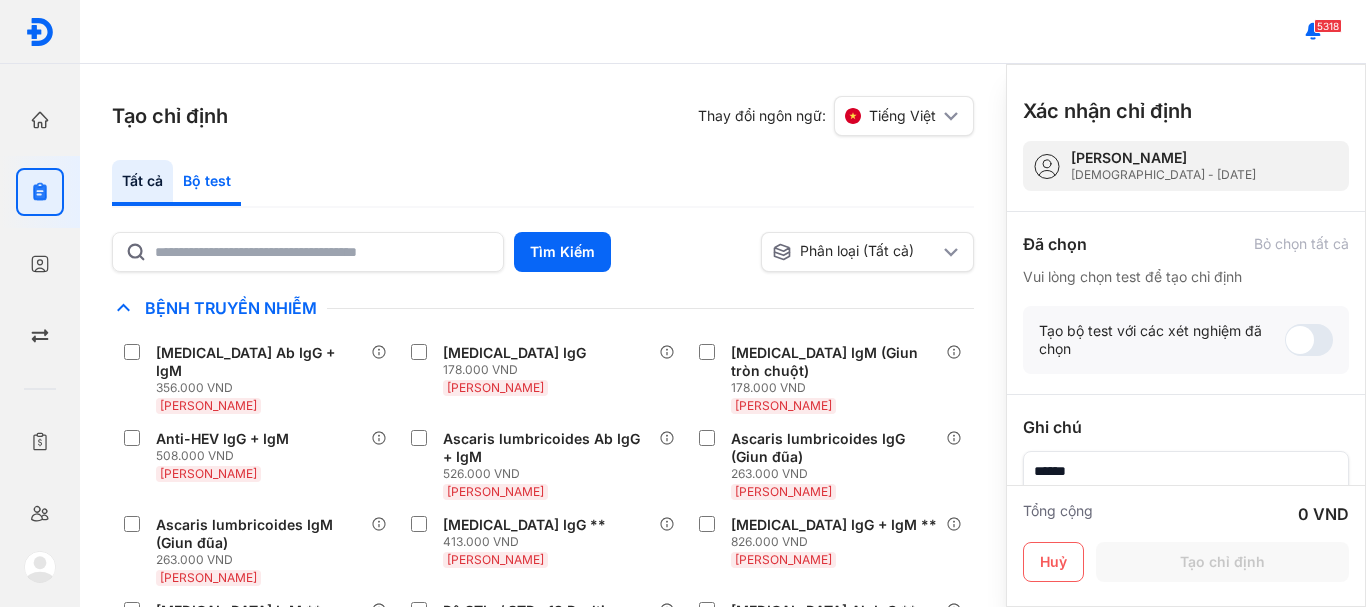 click on "Bộ test" 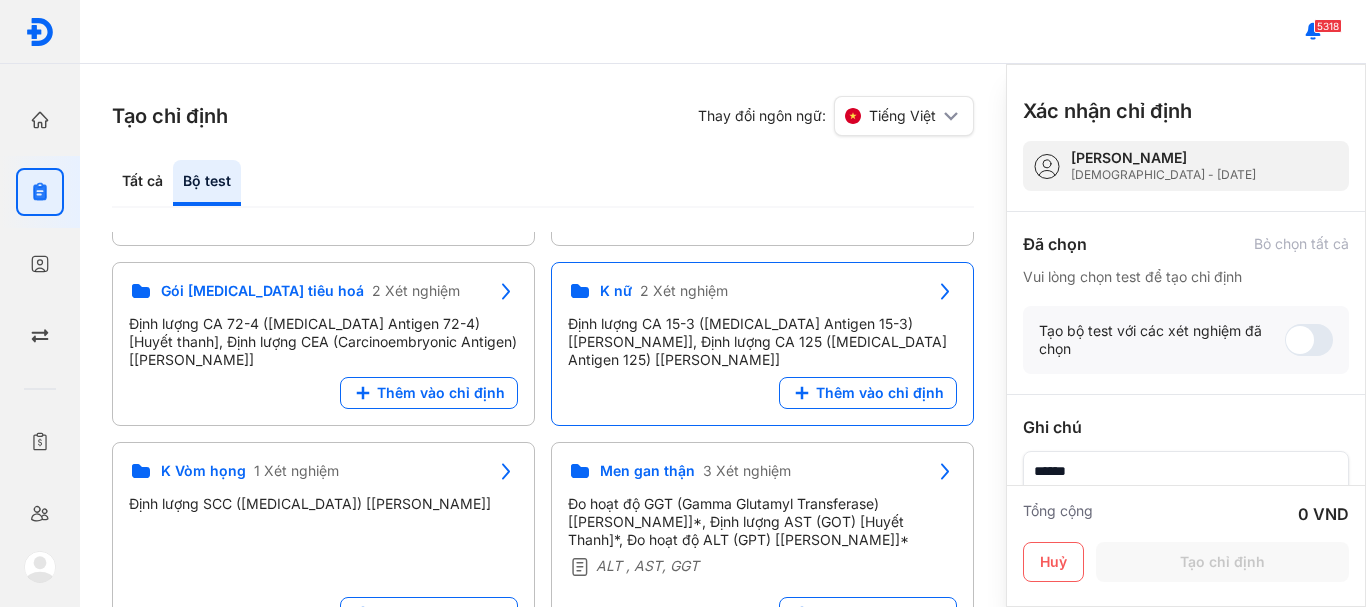 scroll, scrollTop: 927, scrollLeft: 0, axis: vertical 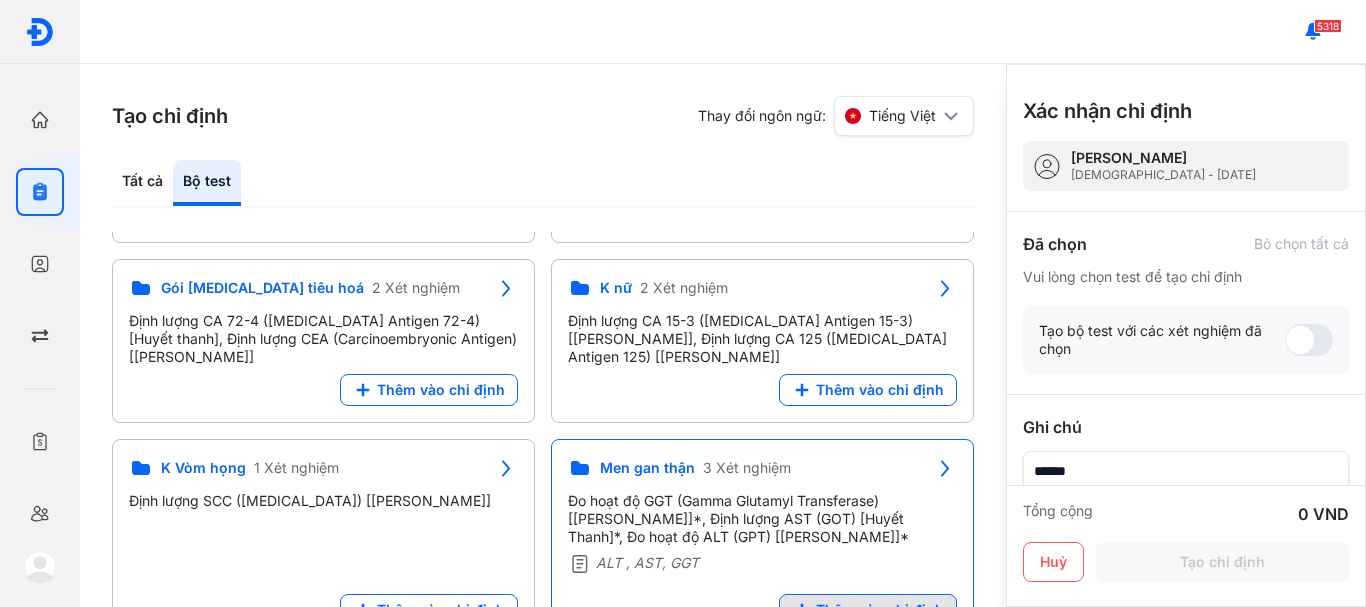 click on "Thêm vào chỉ định" 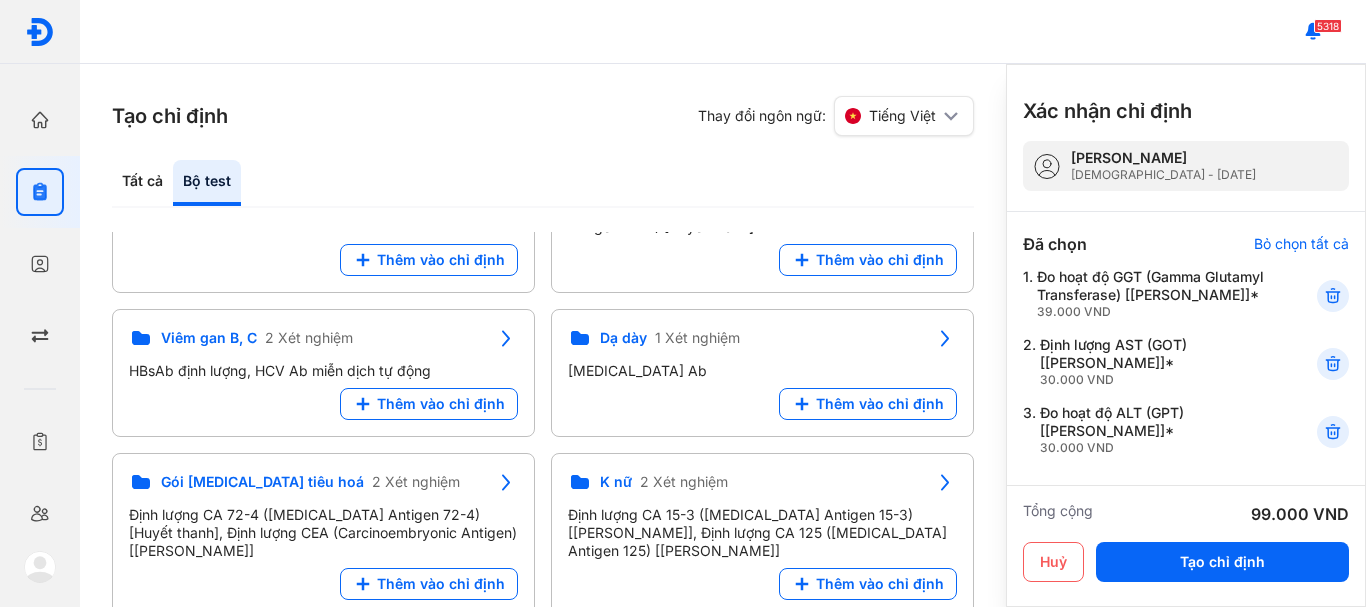 scroll, scrollTop: 727, scrollLeft: 0, axis: vertical 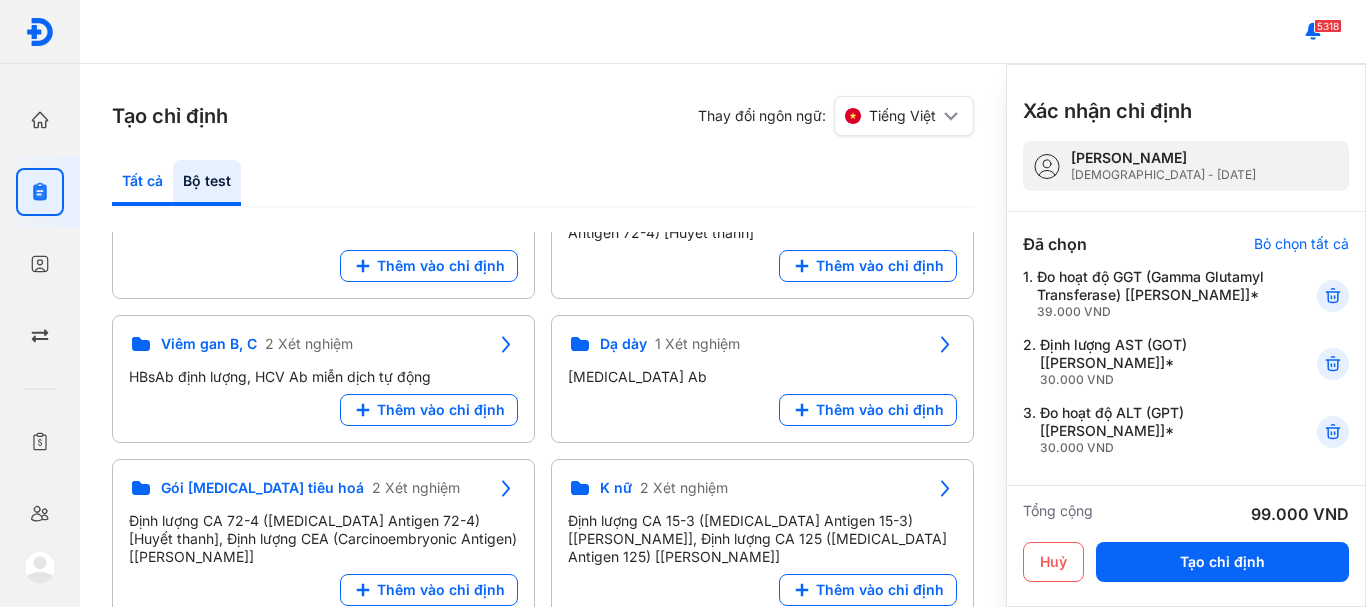 click on "Tất cả" 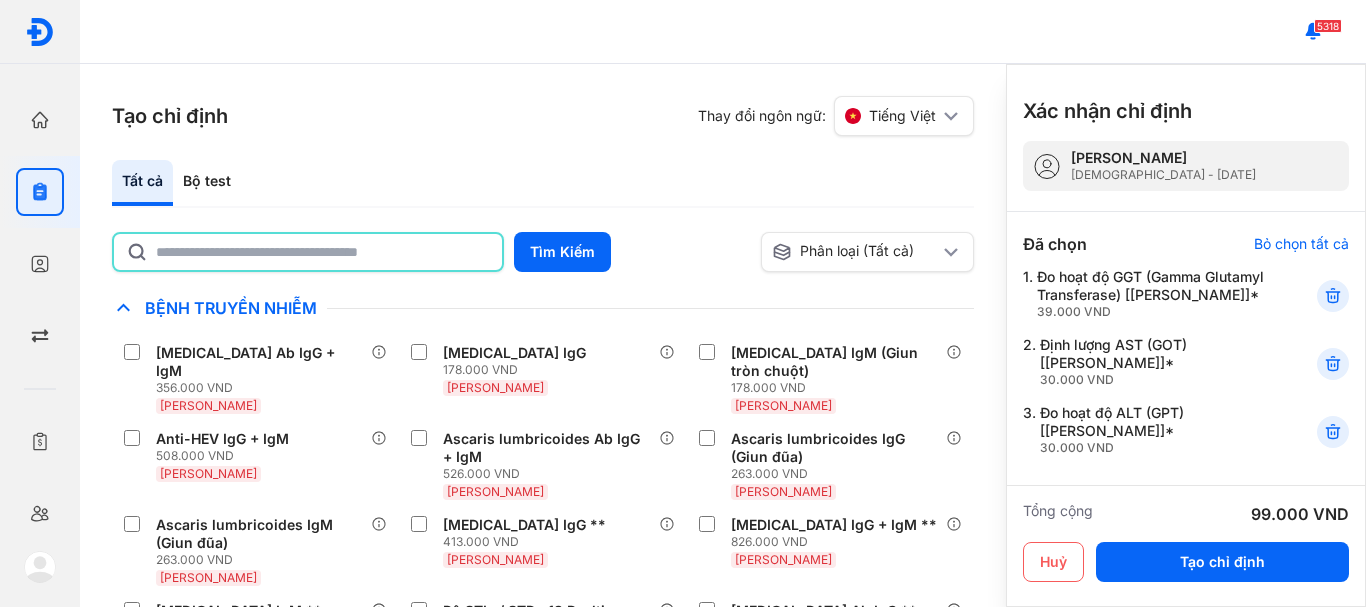 click 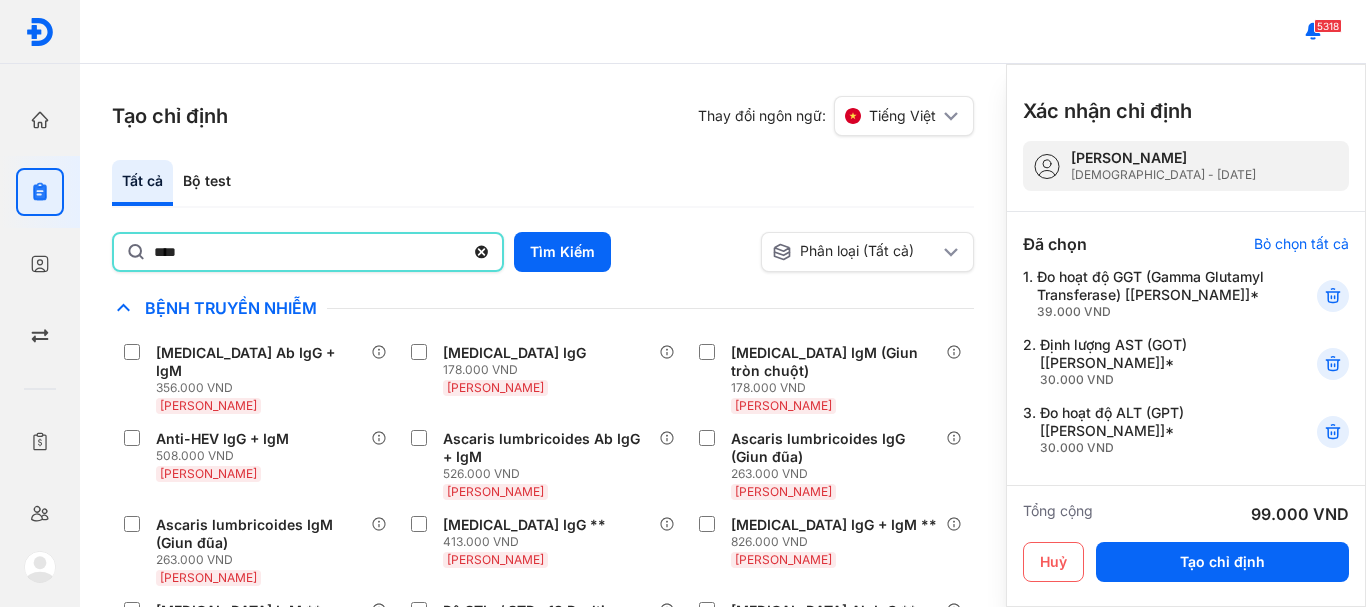 type on "********" 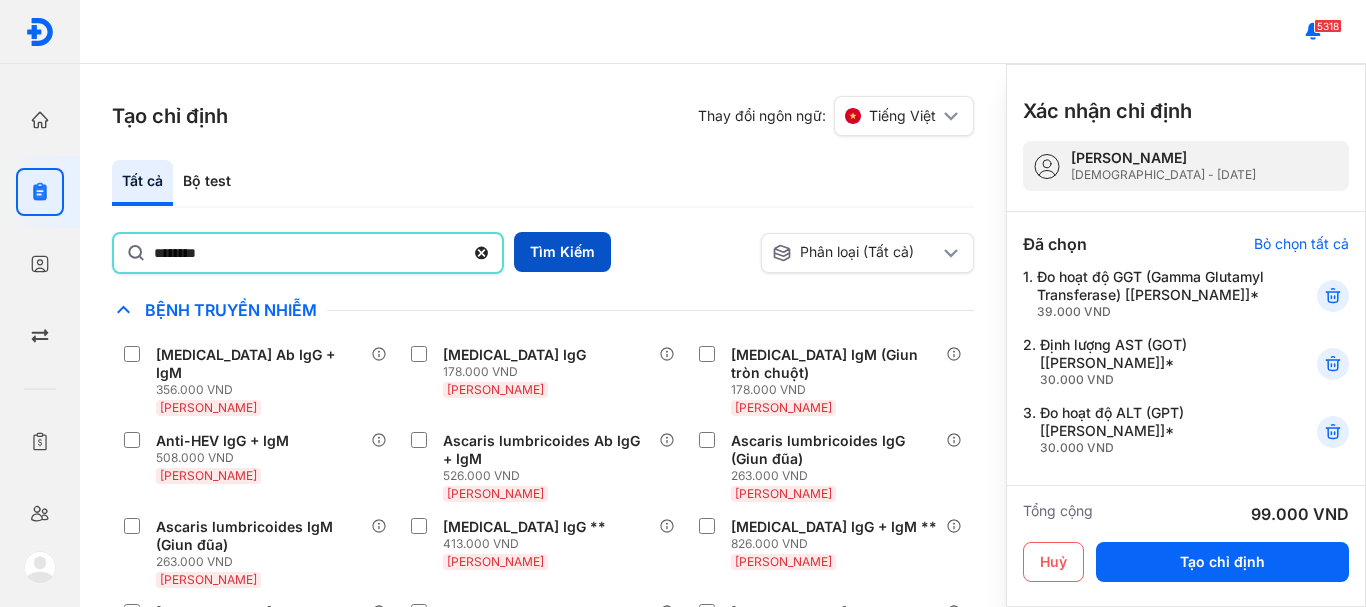 click on "Tìm Kiếm" at bounding box center [562, 252] 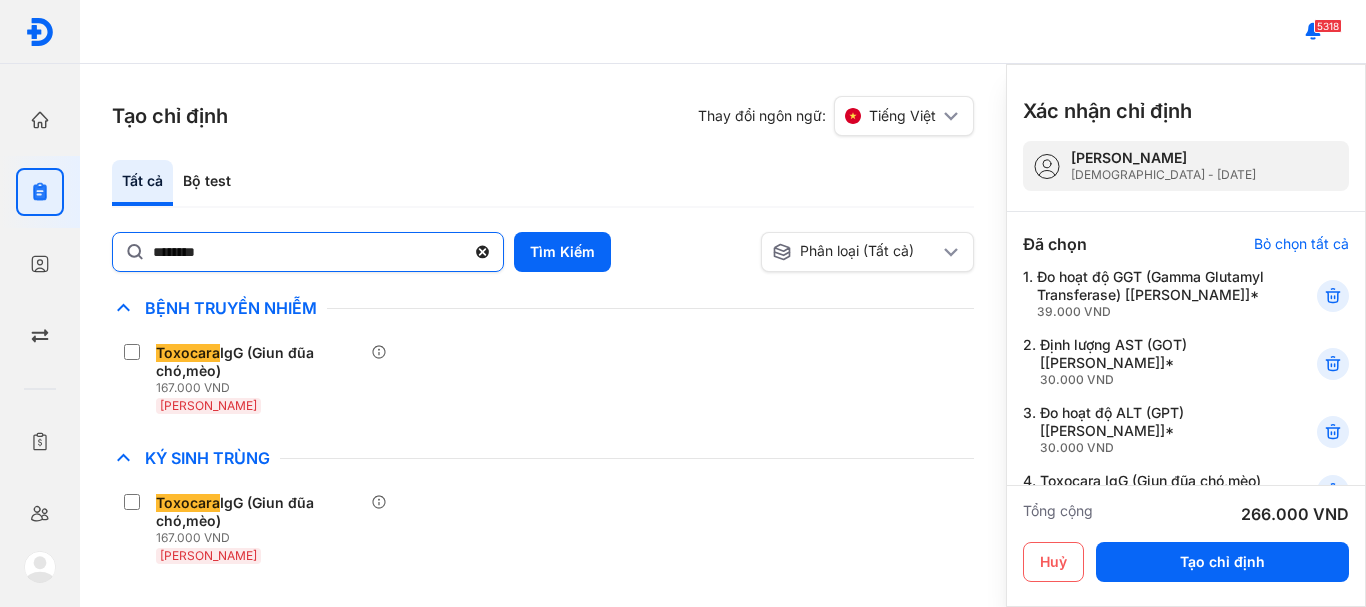 click 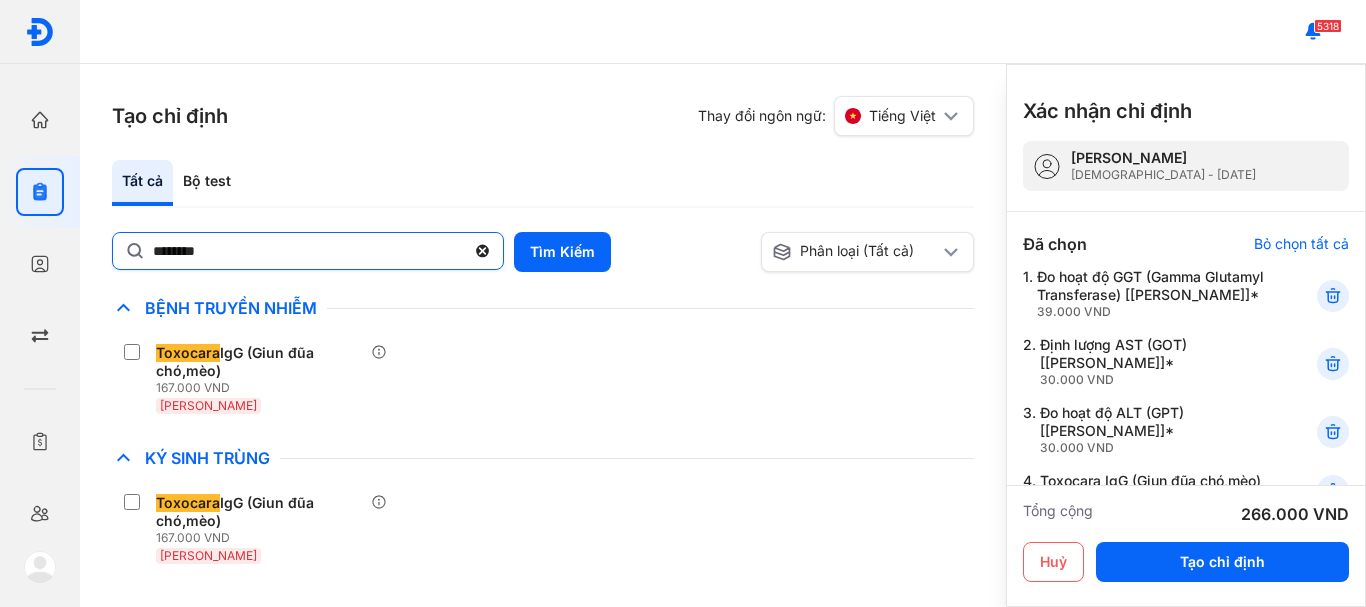 click on "********" 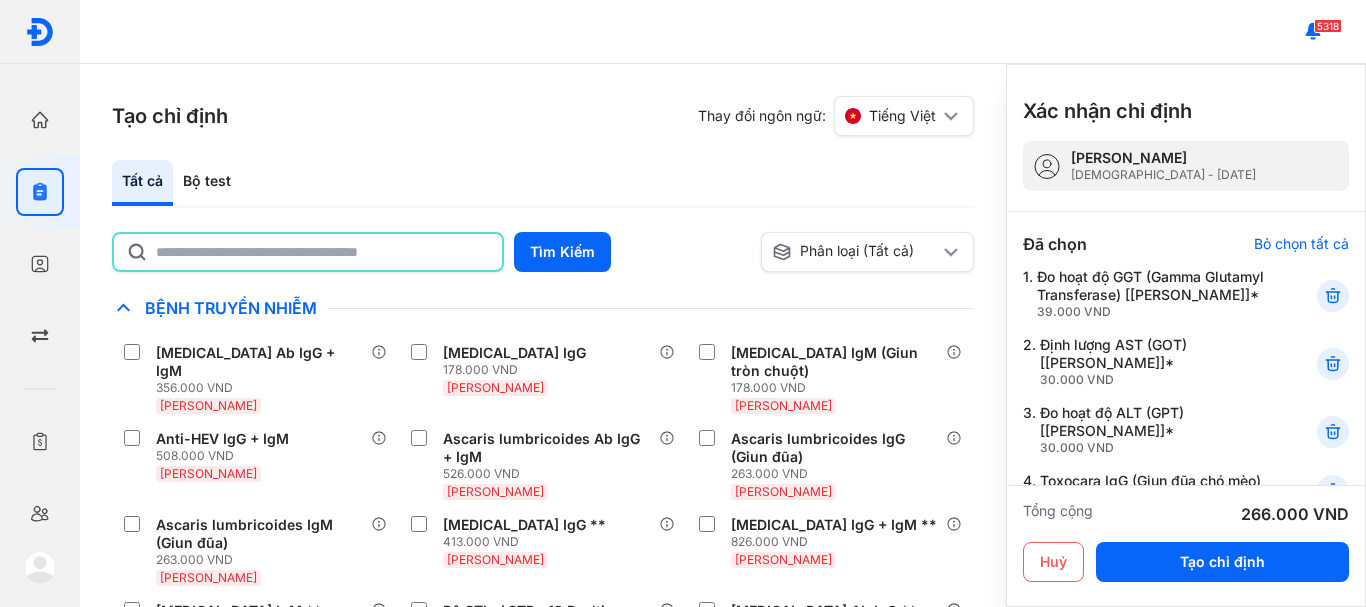 click 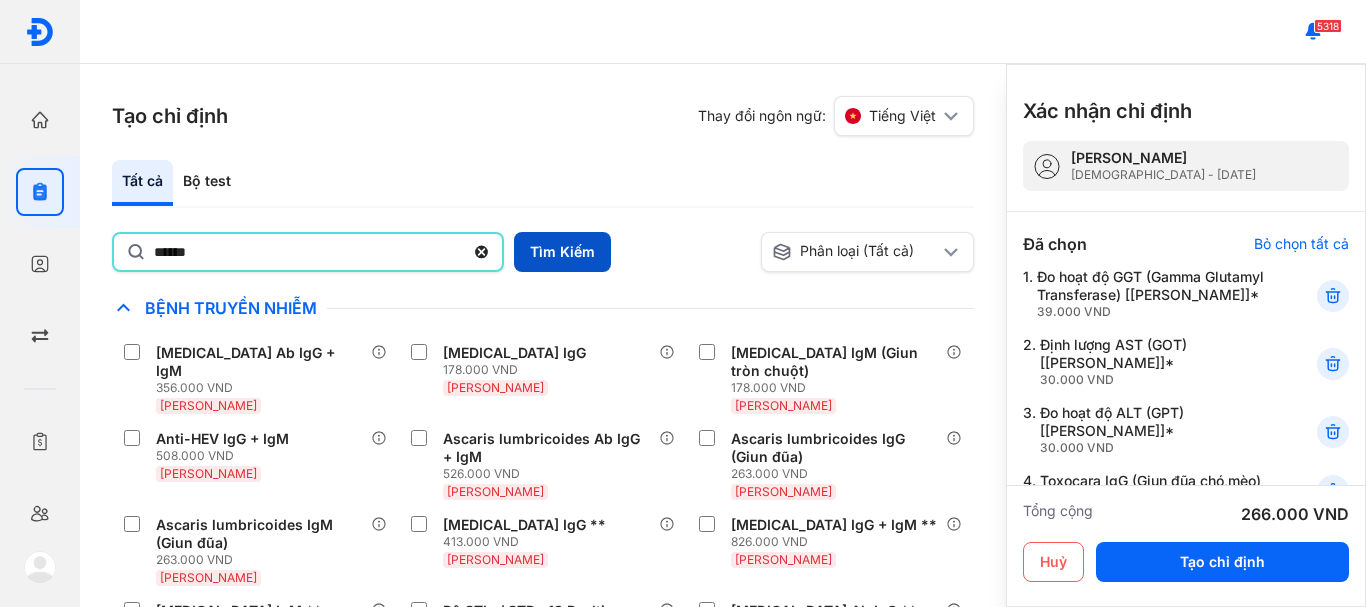 type on "******" 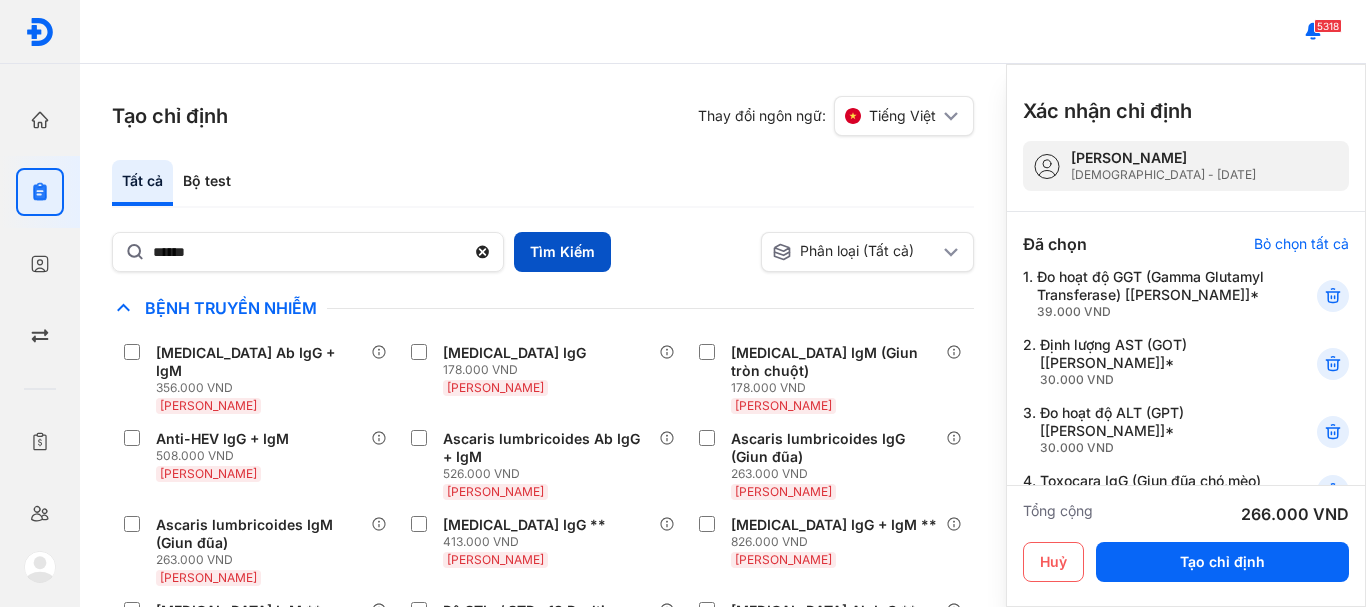 click on "Tìm Kiếm" at bounding box center (562, 252) 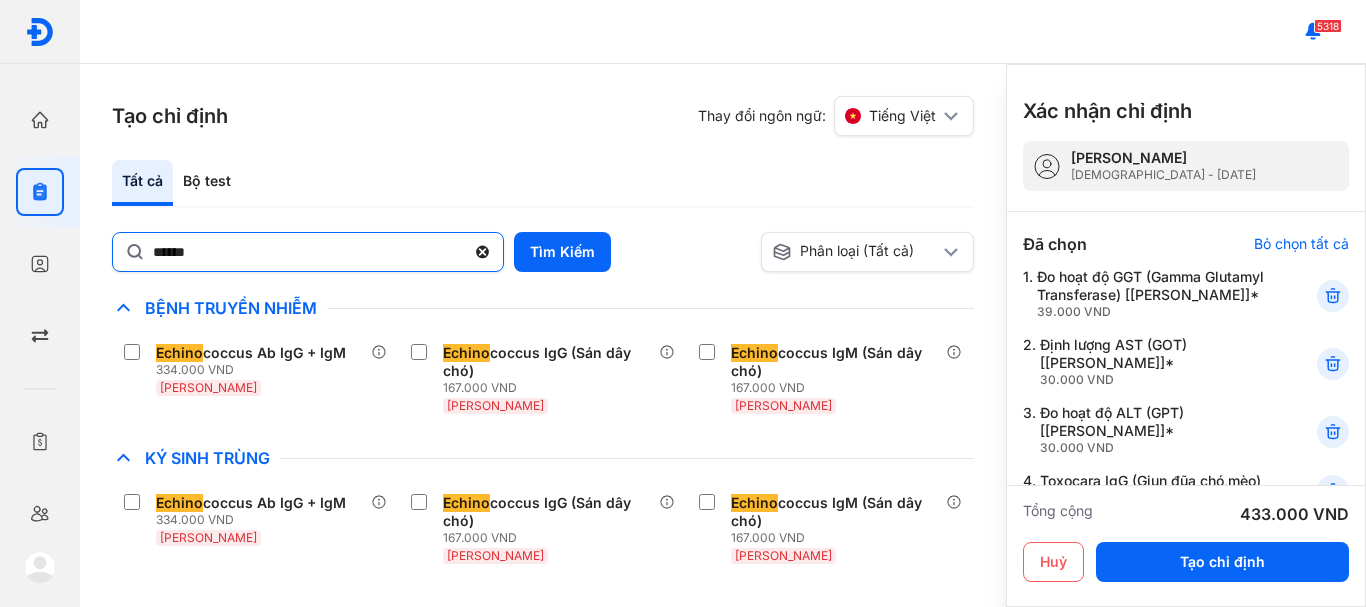click 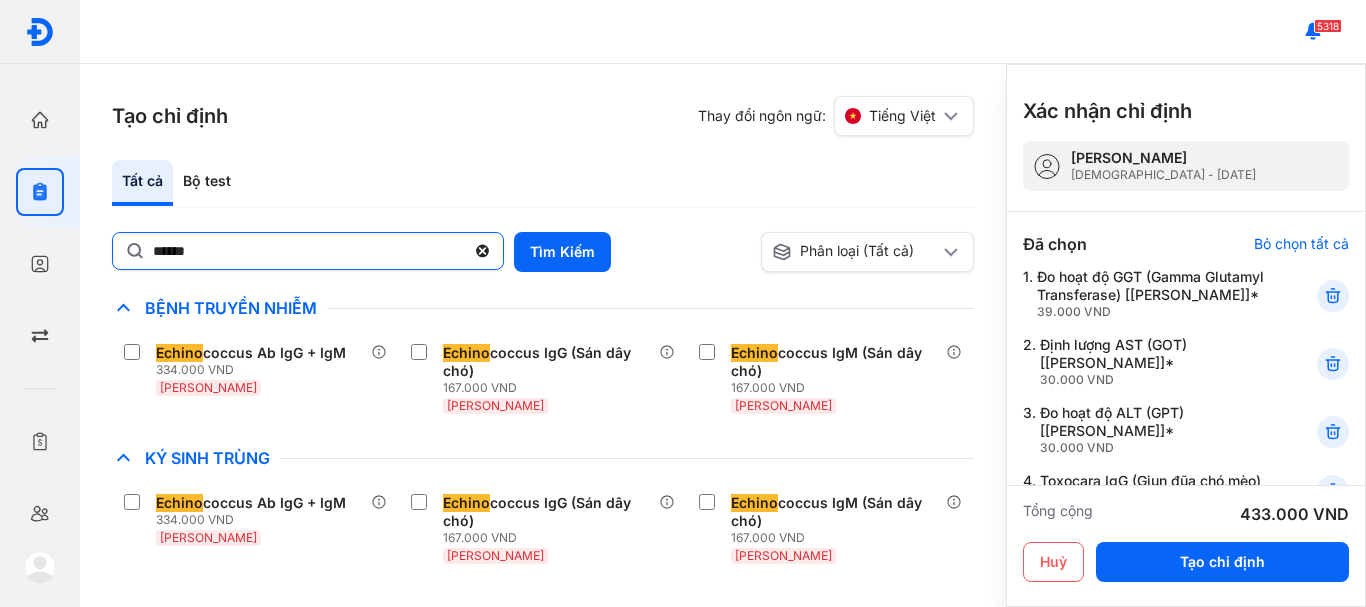 click on "******" 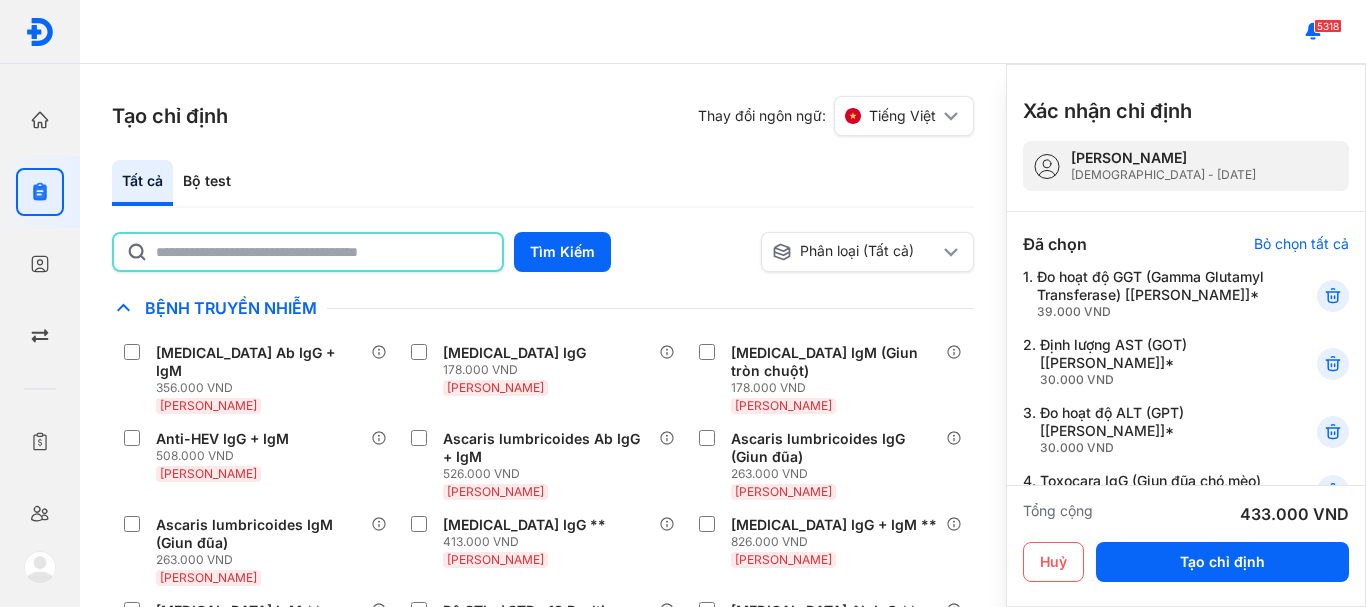click 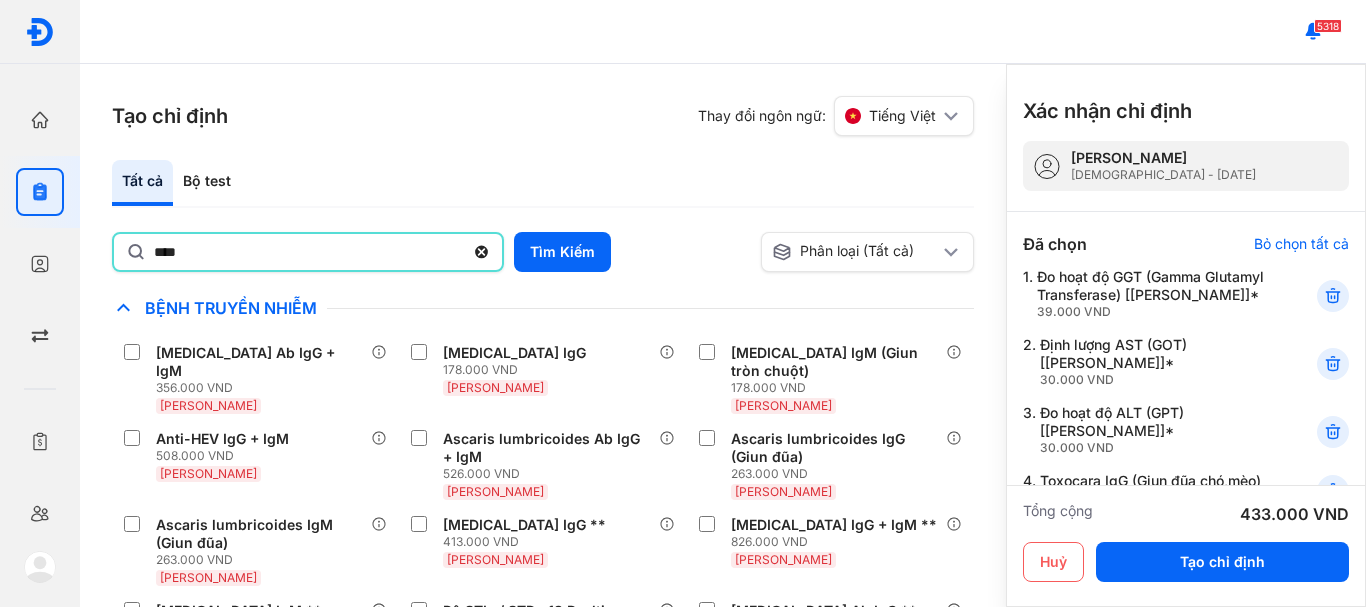 type on "**********" 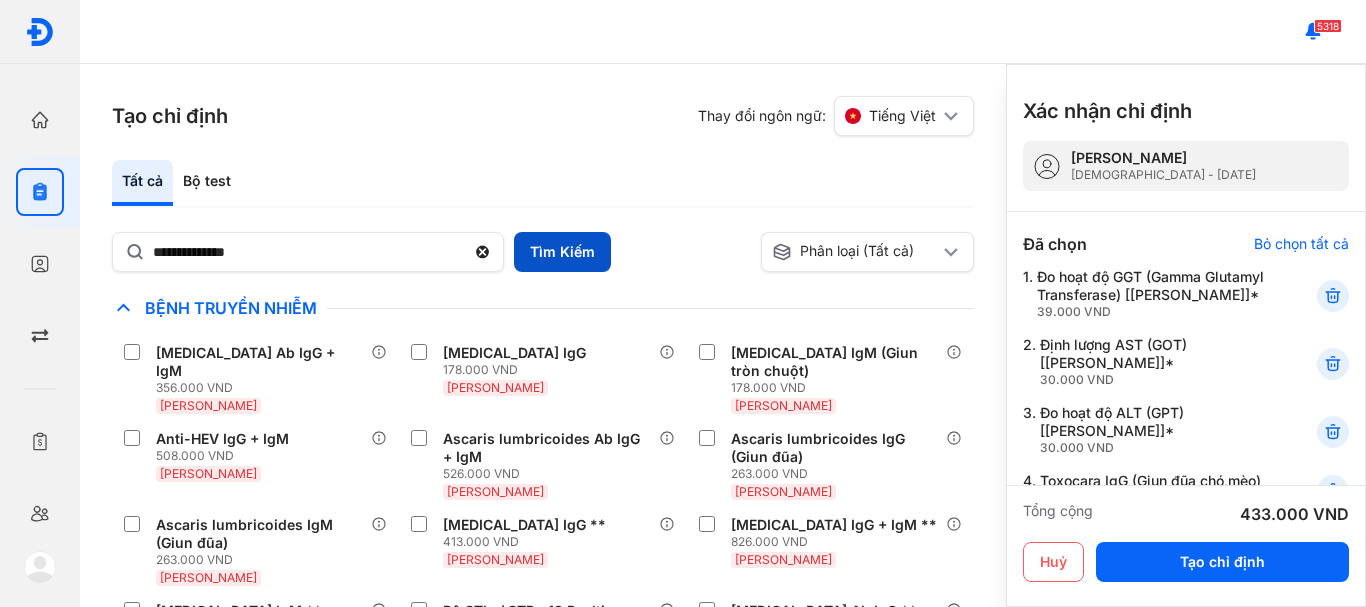 click on "Tìm Kiếm" at bounding box center [562, 252] 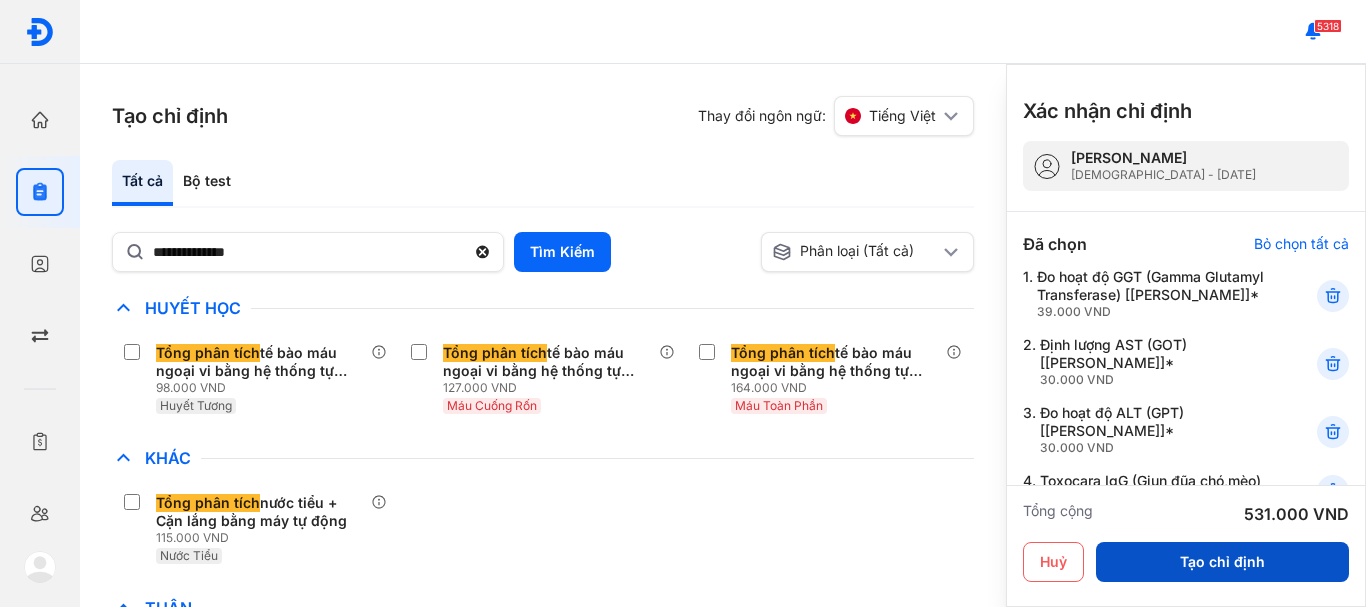 click on "Tạo chỉ định" at bounding box center [1222, 562] 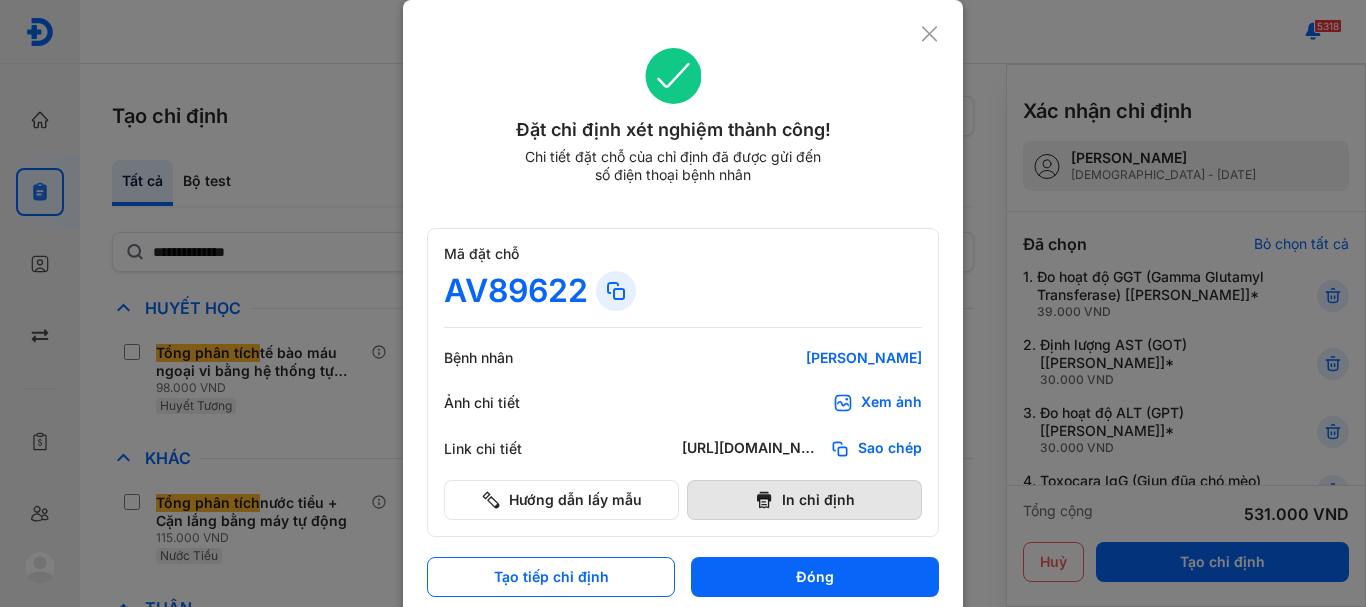 click on "In chỉ định" at bounding box center (804, 500) 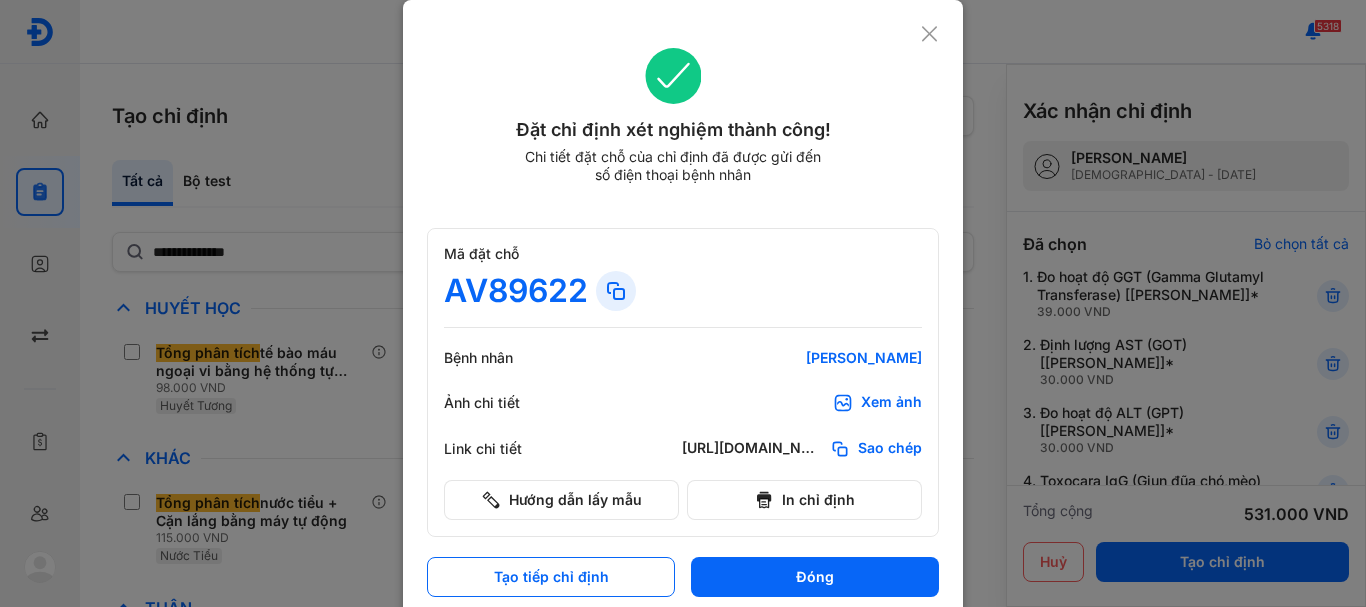 scroll, scrollTop: 0, scrollLeft: 0, axis: both 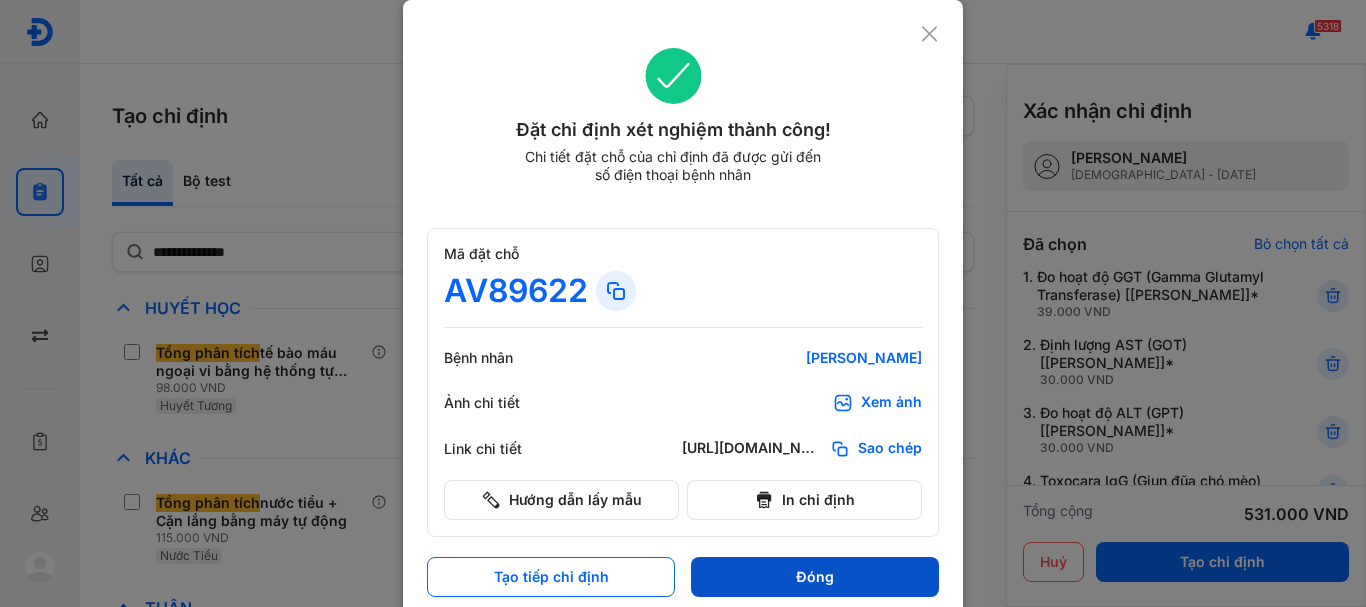 click on "Đóng" at bounding box center (815, 577) 